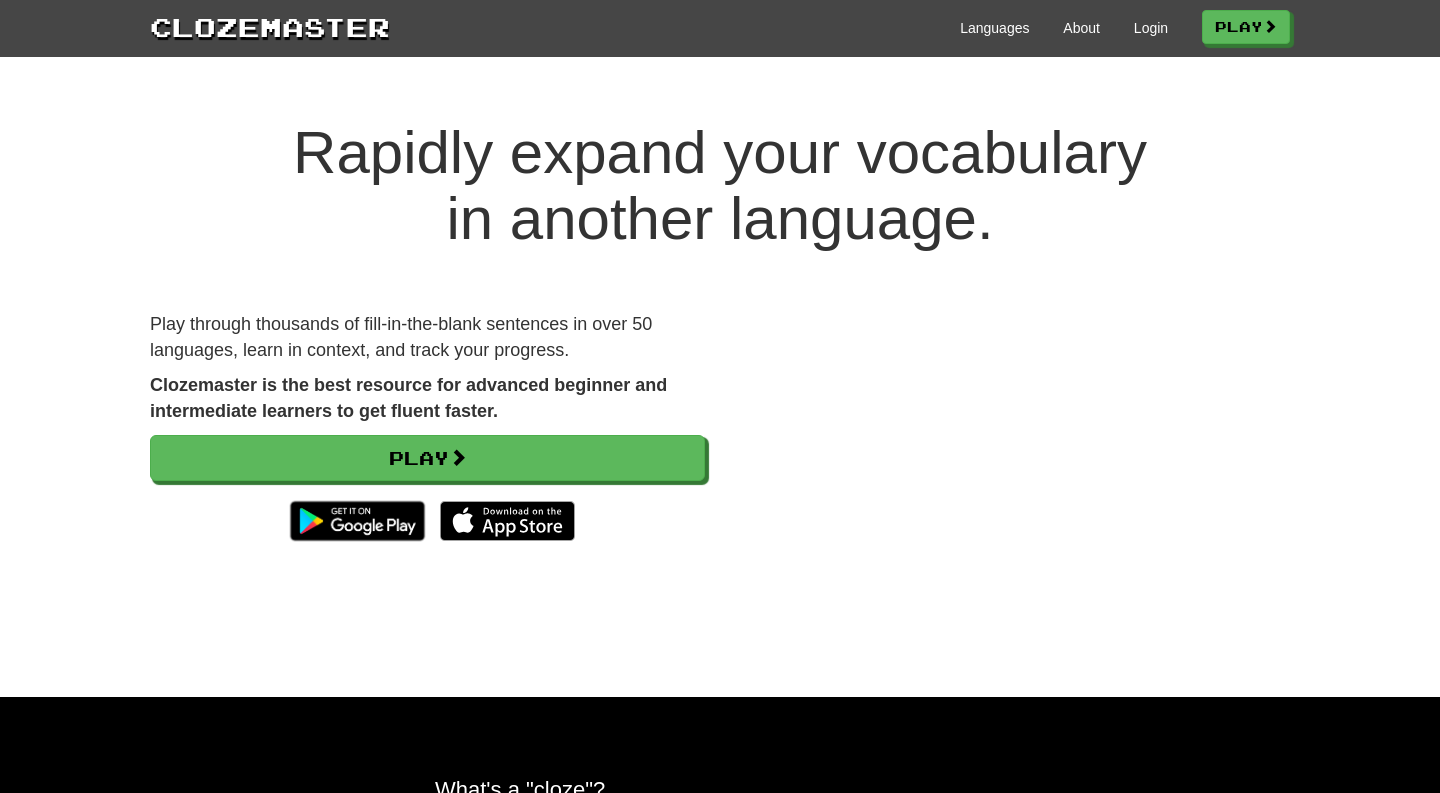 scroll, scrollTop: 0, scrollLeft: 0, axis: both 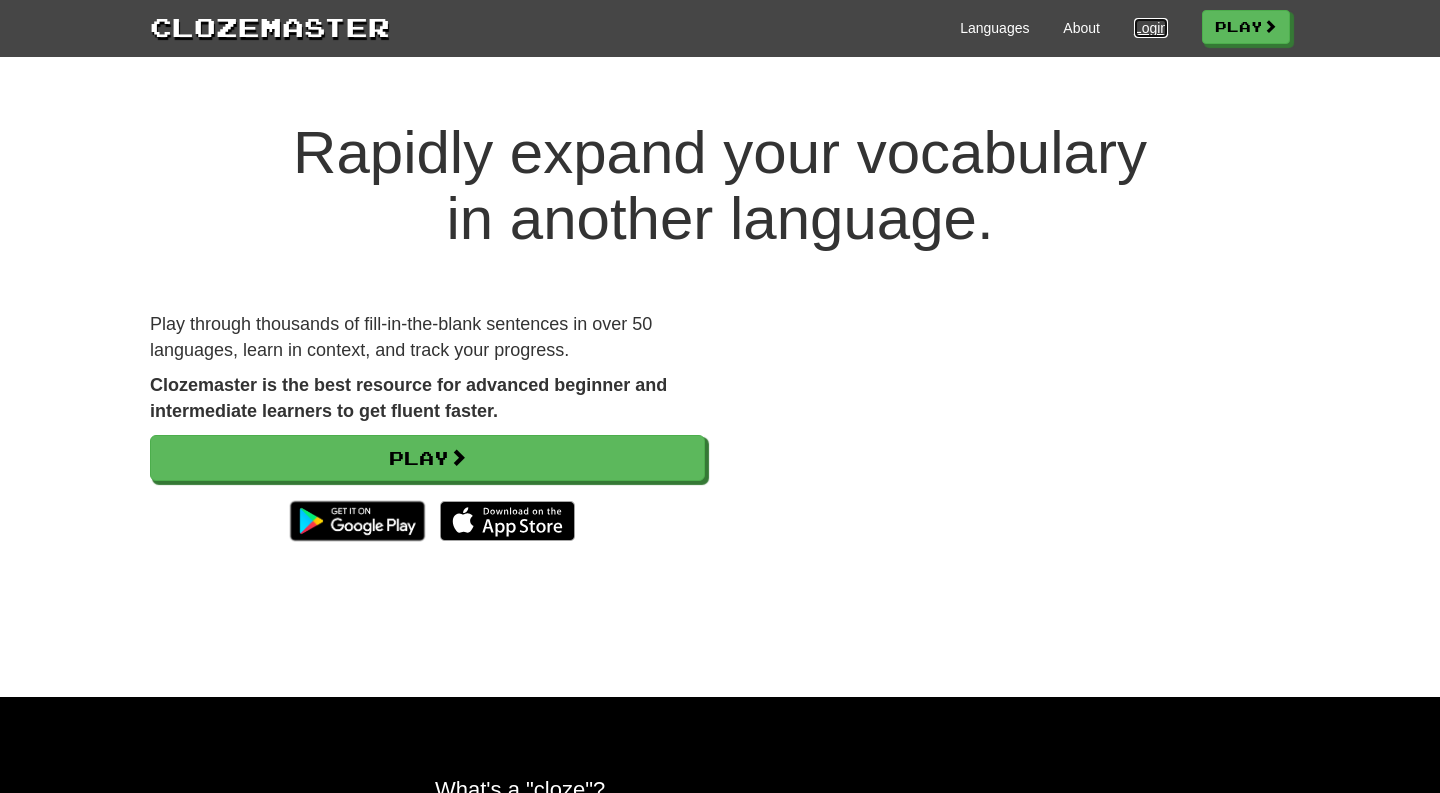 click on "Login" at bounding box center [1151, 28] 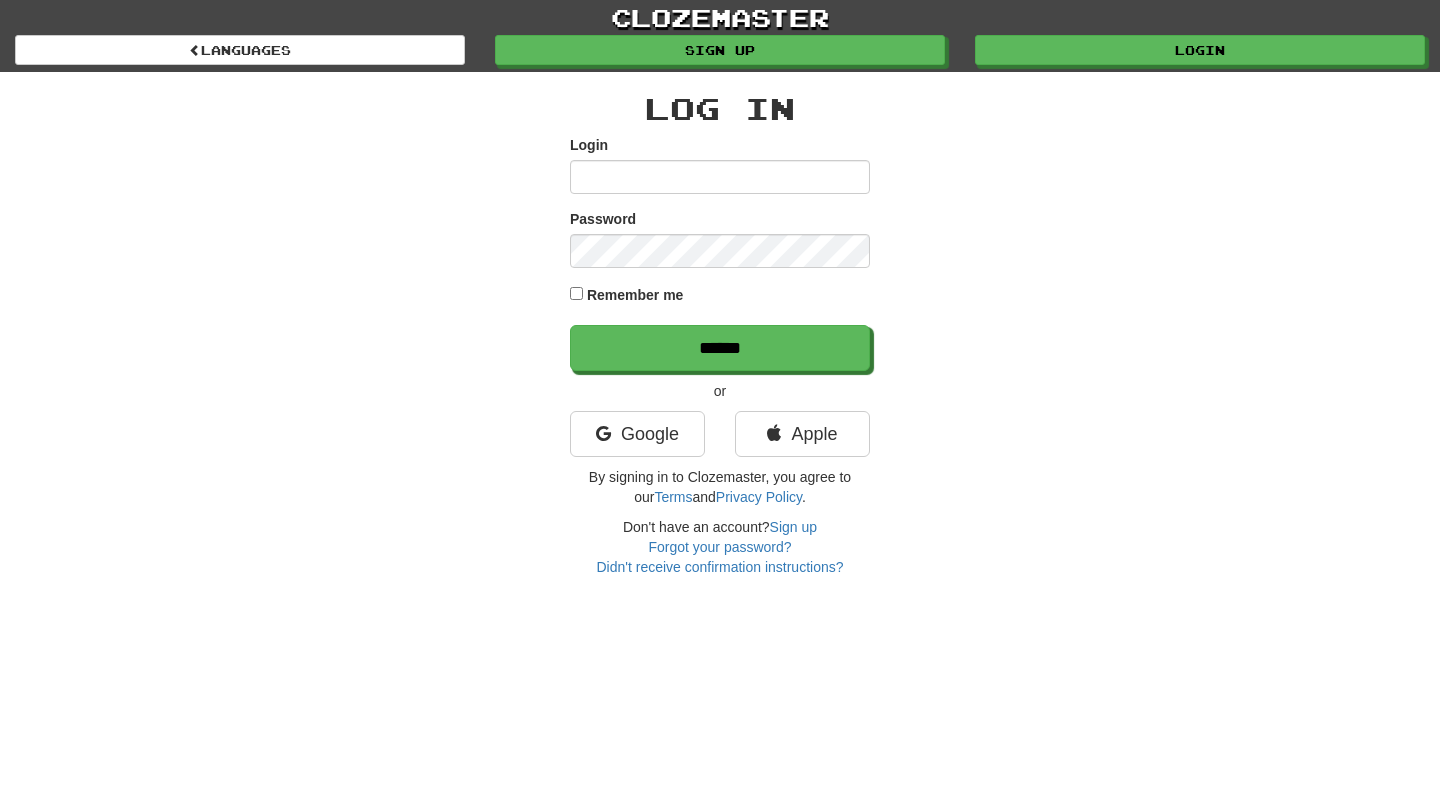 scroll, scrollTop: 0, scrollLeft: 0, axis: both 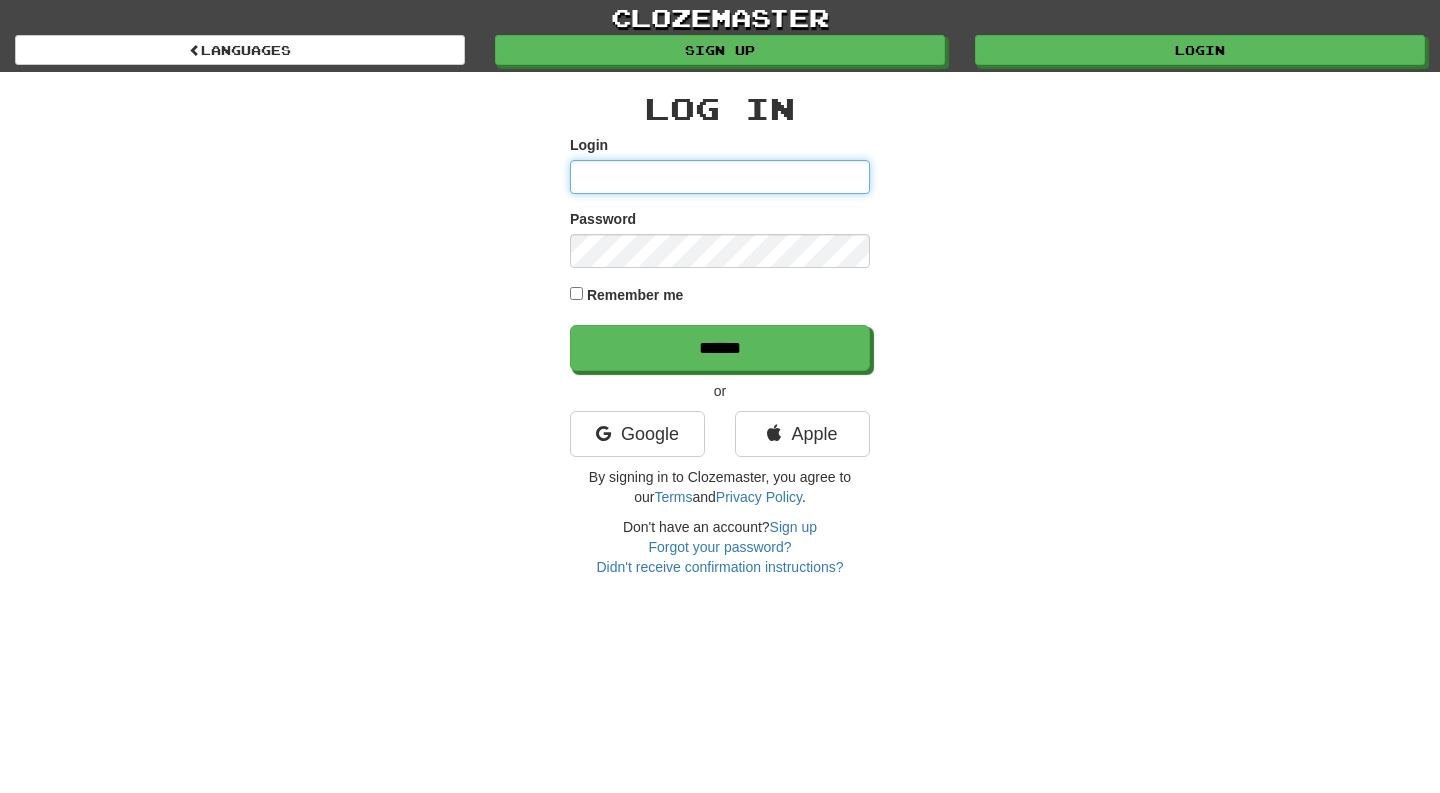 click on "Login" at bounding box center (720, 177) 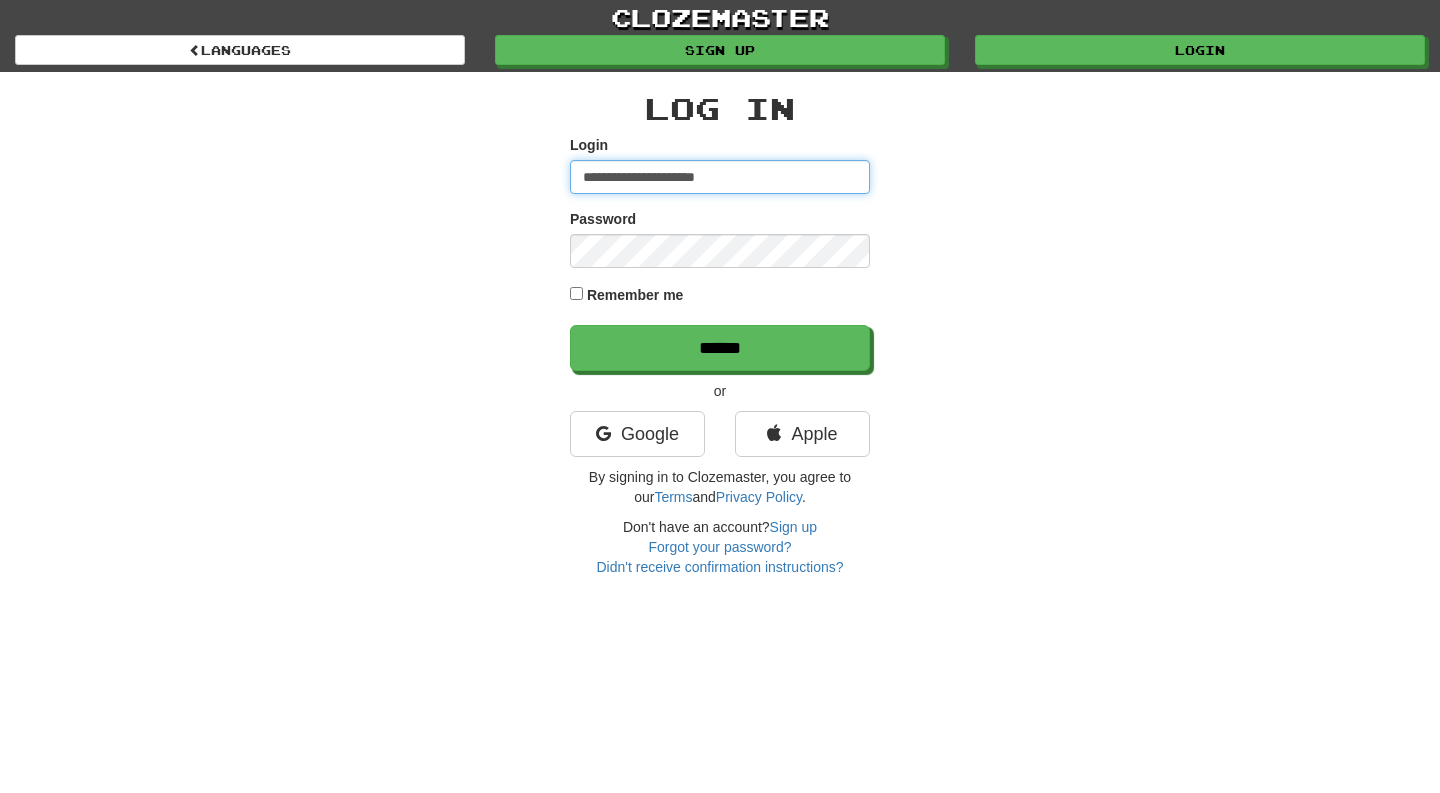 type on "**********" 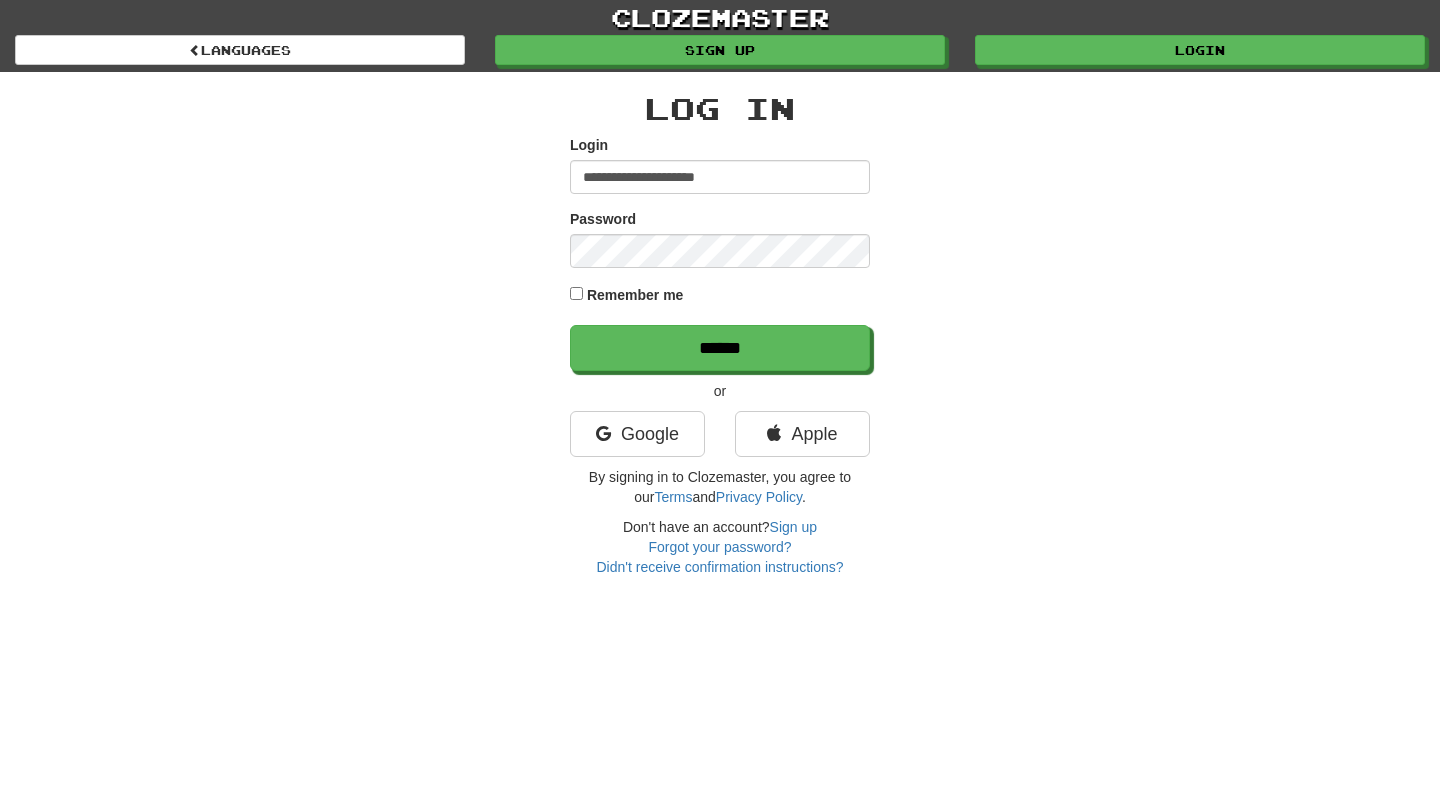click on "**********" at bounding box center [720, 253] 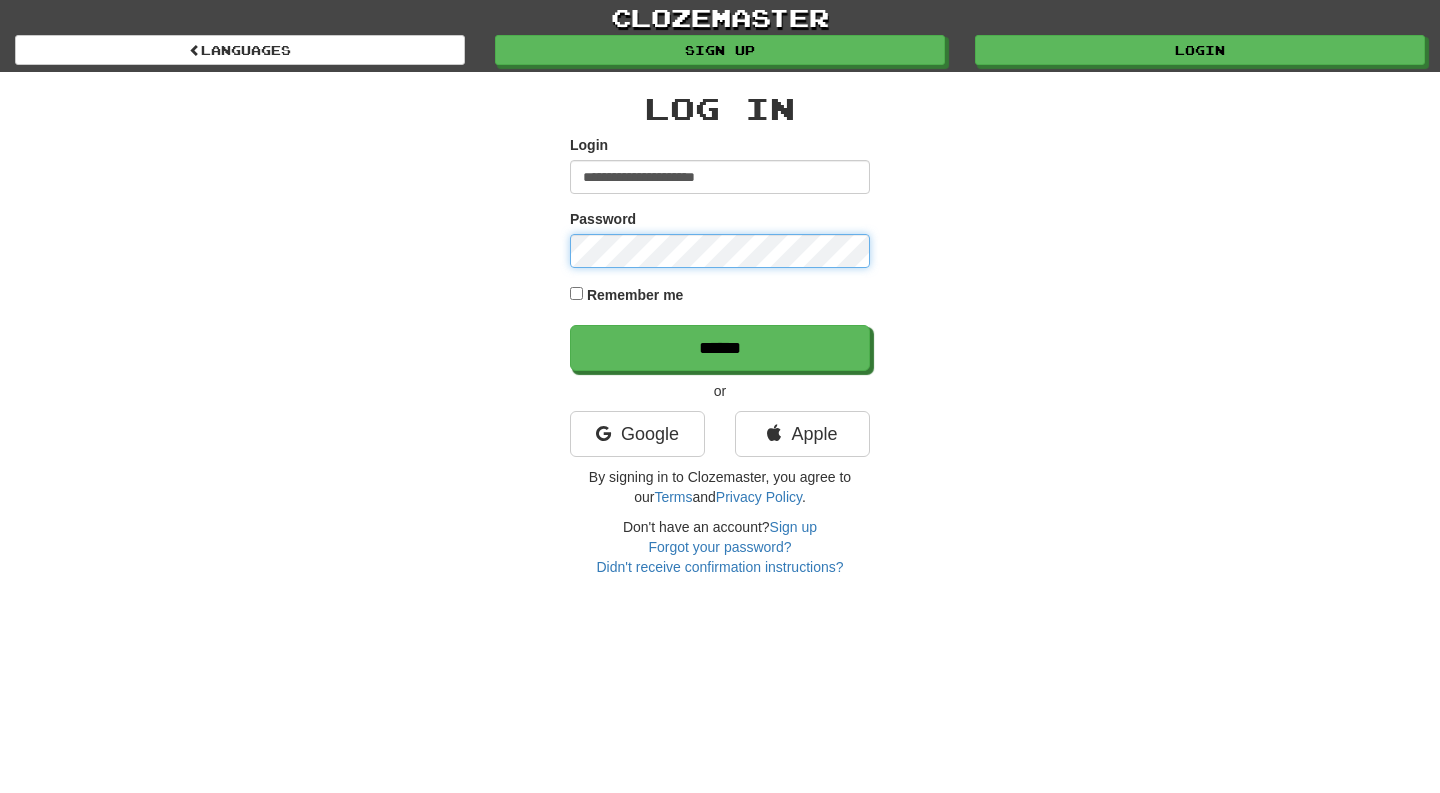 click on "******" at bounding box center (720, 348) 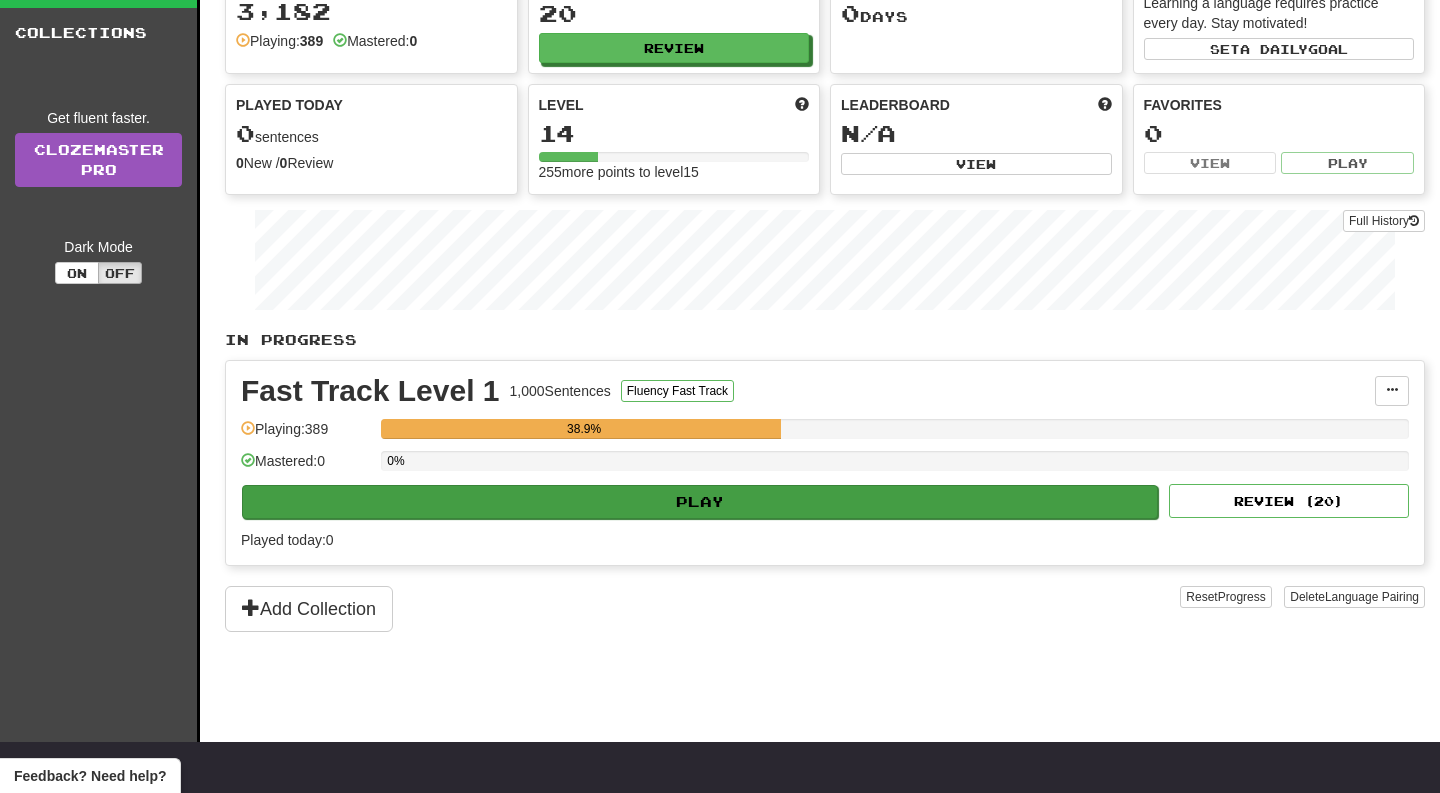 scroll, scrollTop: 115, scrollLeft: 0, axis: vertical 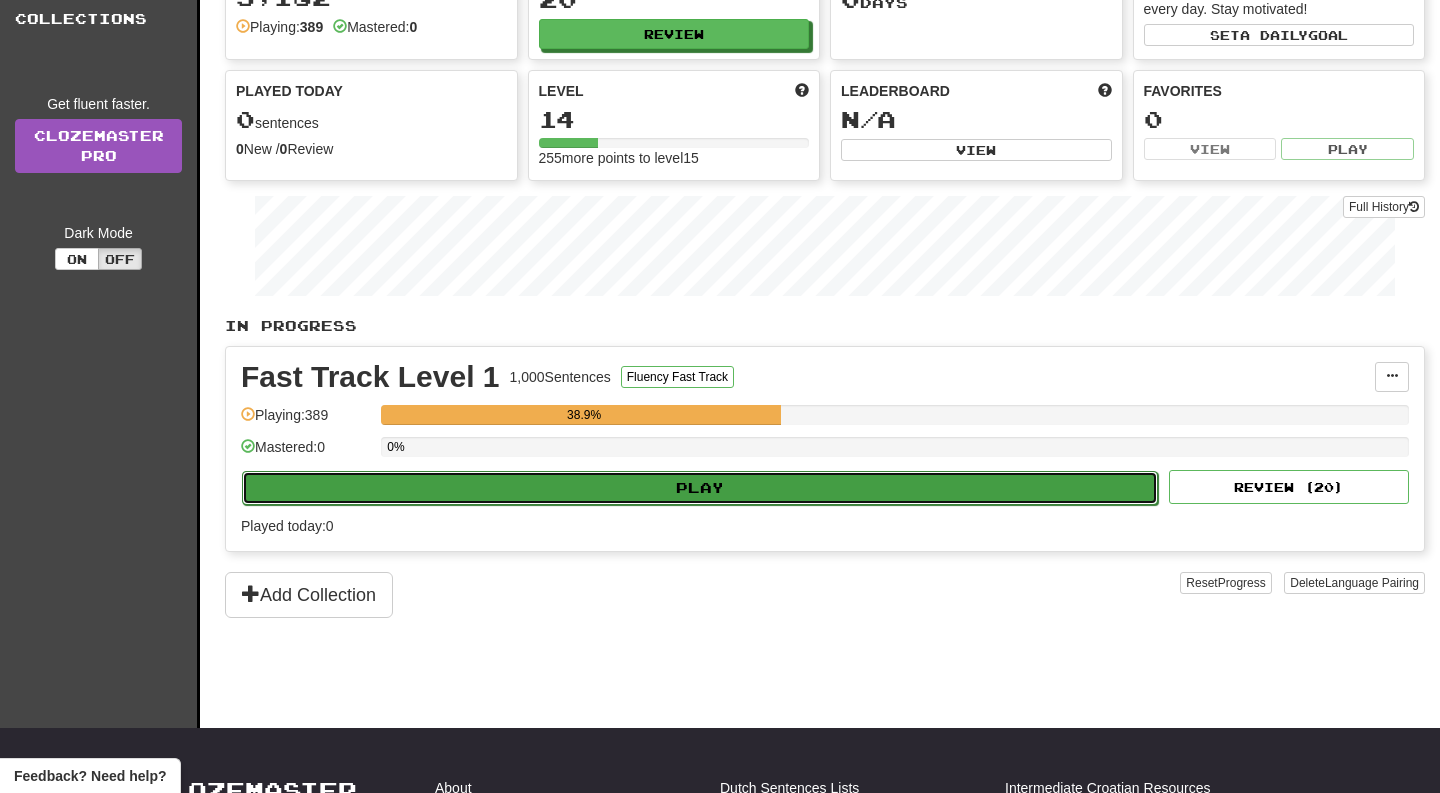click on "Play" at bounding box center [700, 488] 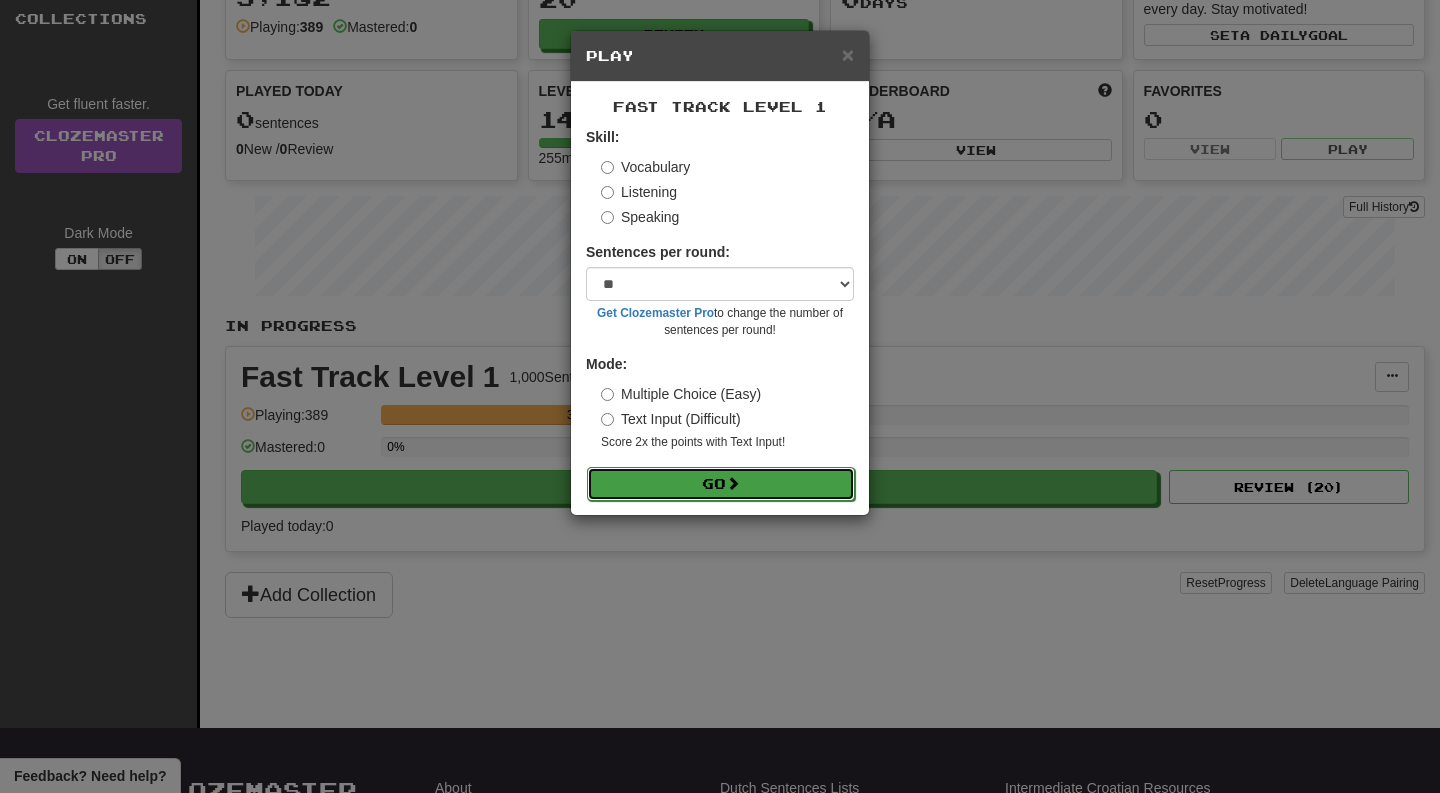 click on "Go" at bounding box center [721, 484] 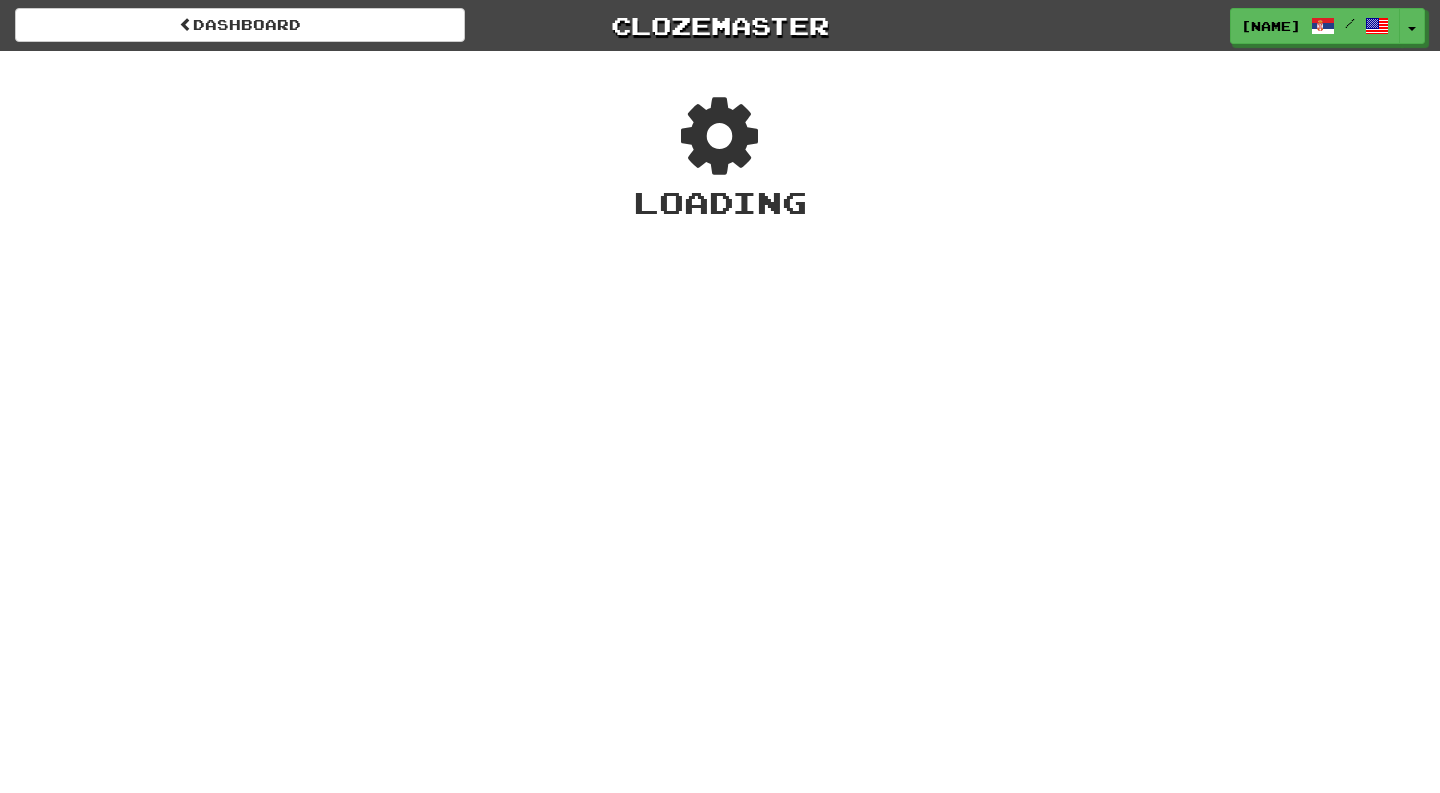 scroll, scrollTop: 0, scrollLeft: 0, axis: both 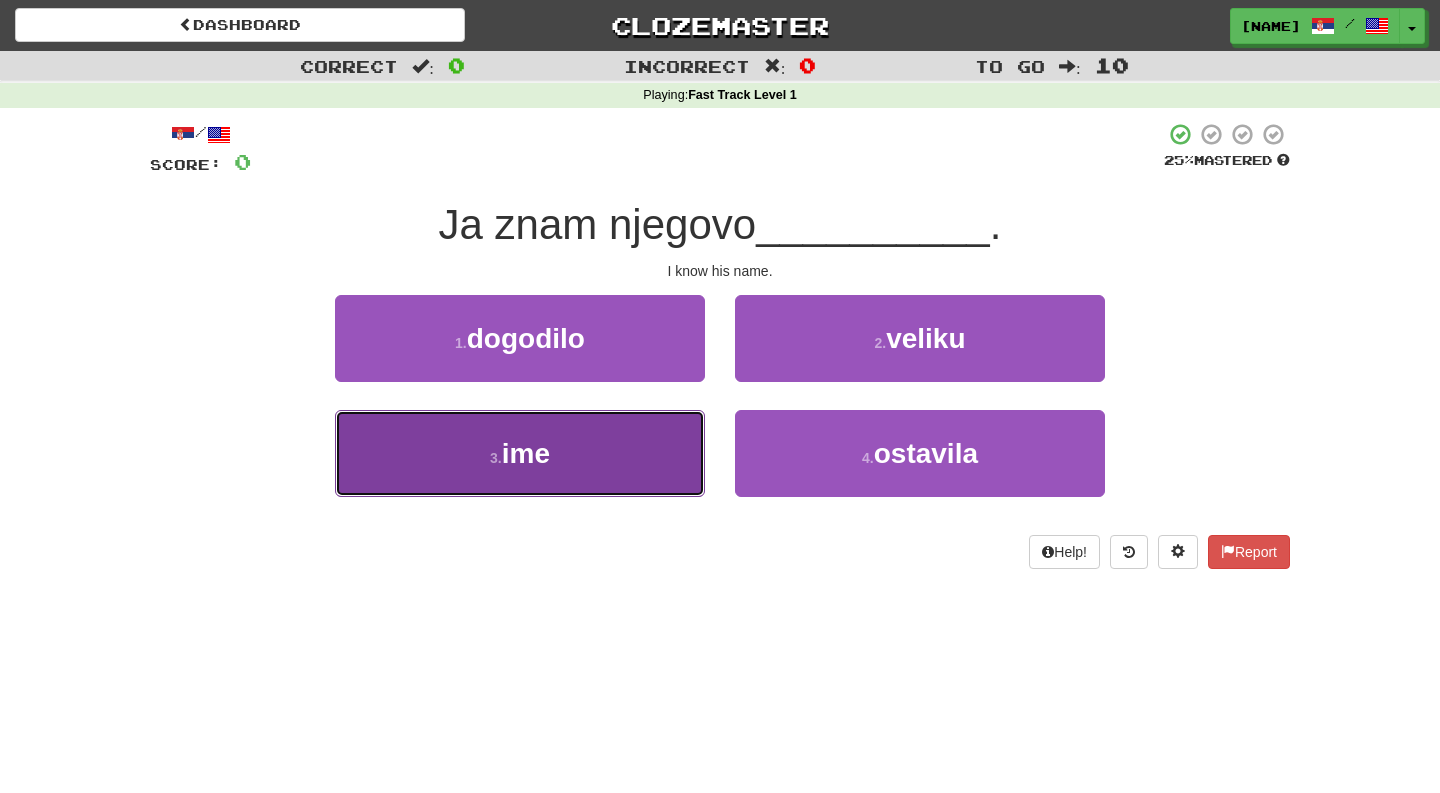 click on "3 . ime" at bounding box center [520, 453] 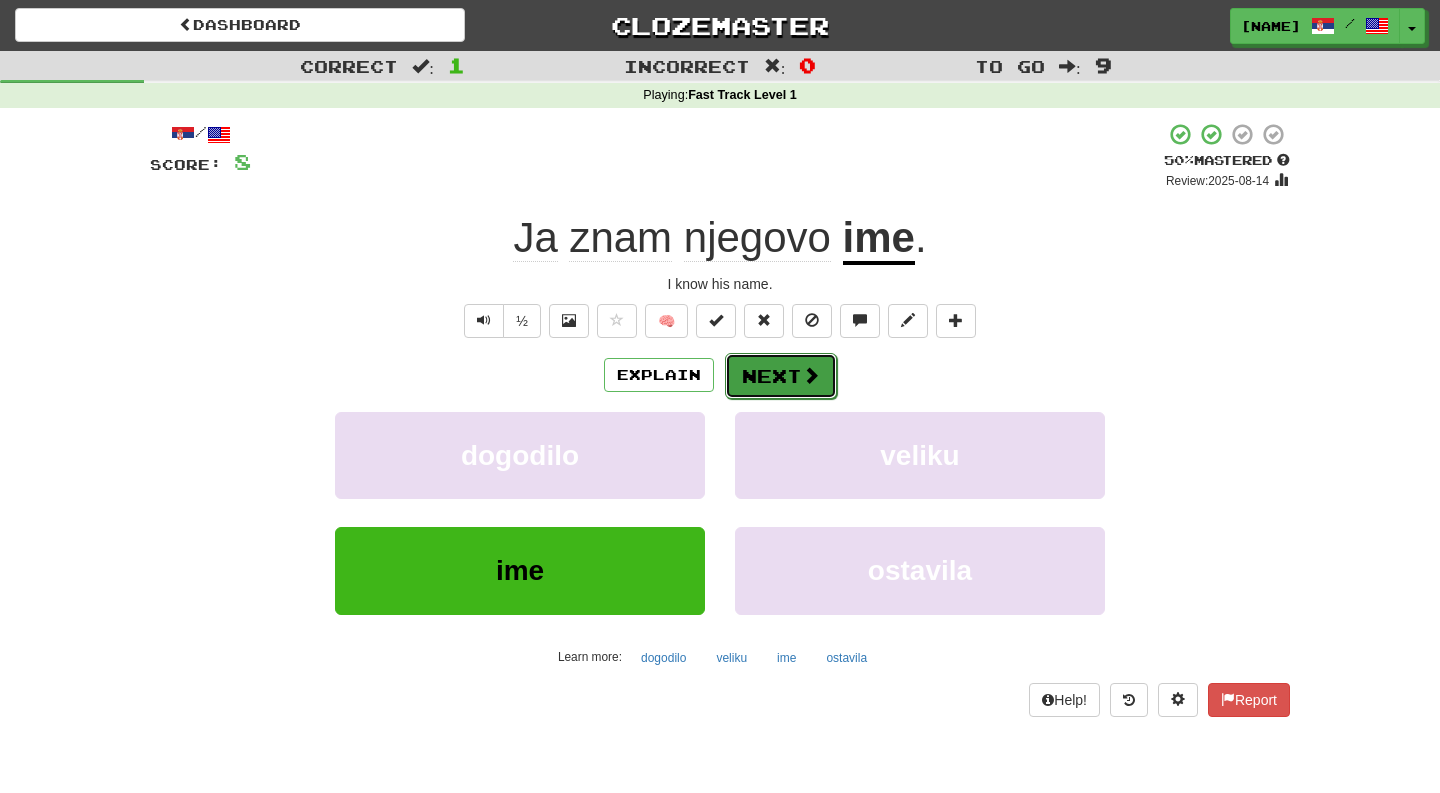 click on "Next" at bounding box center [781, 376] 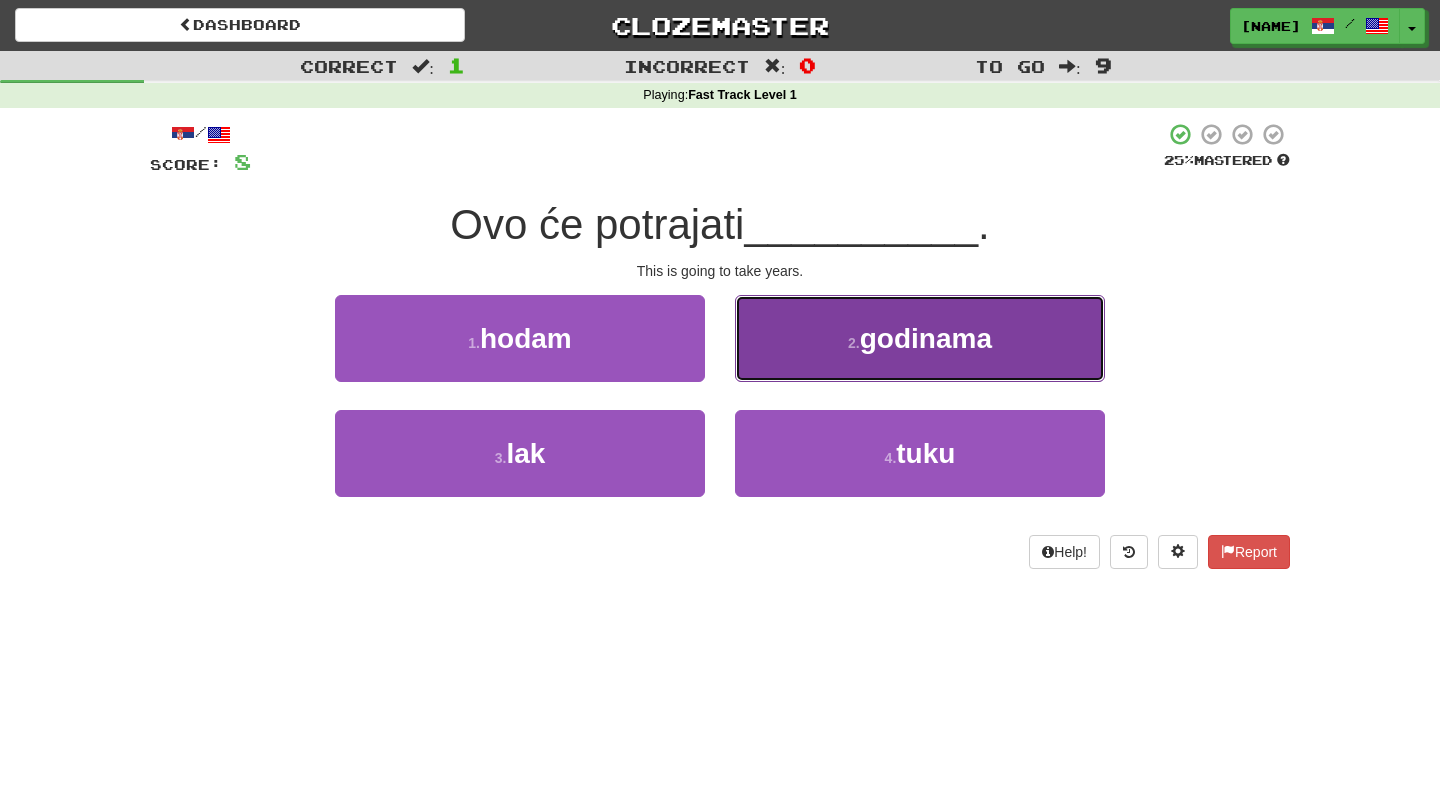 click on "2 . godinama" at bounding box center (920, 338) 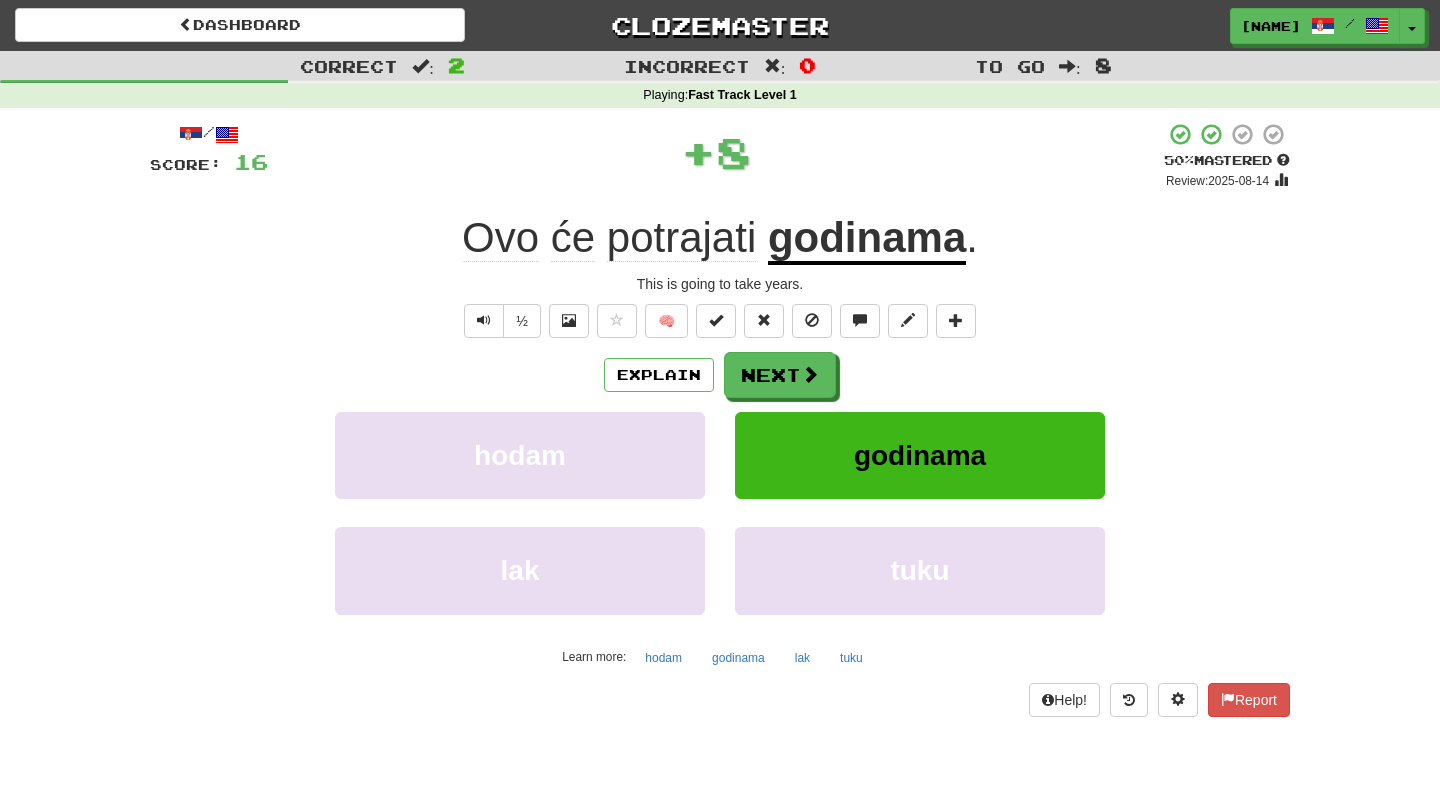 click on "potrajati" 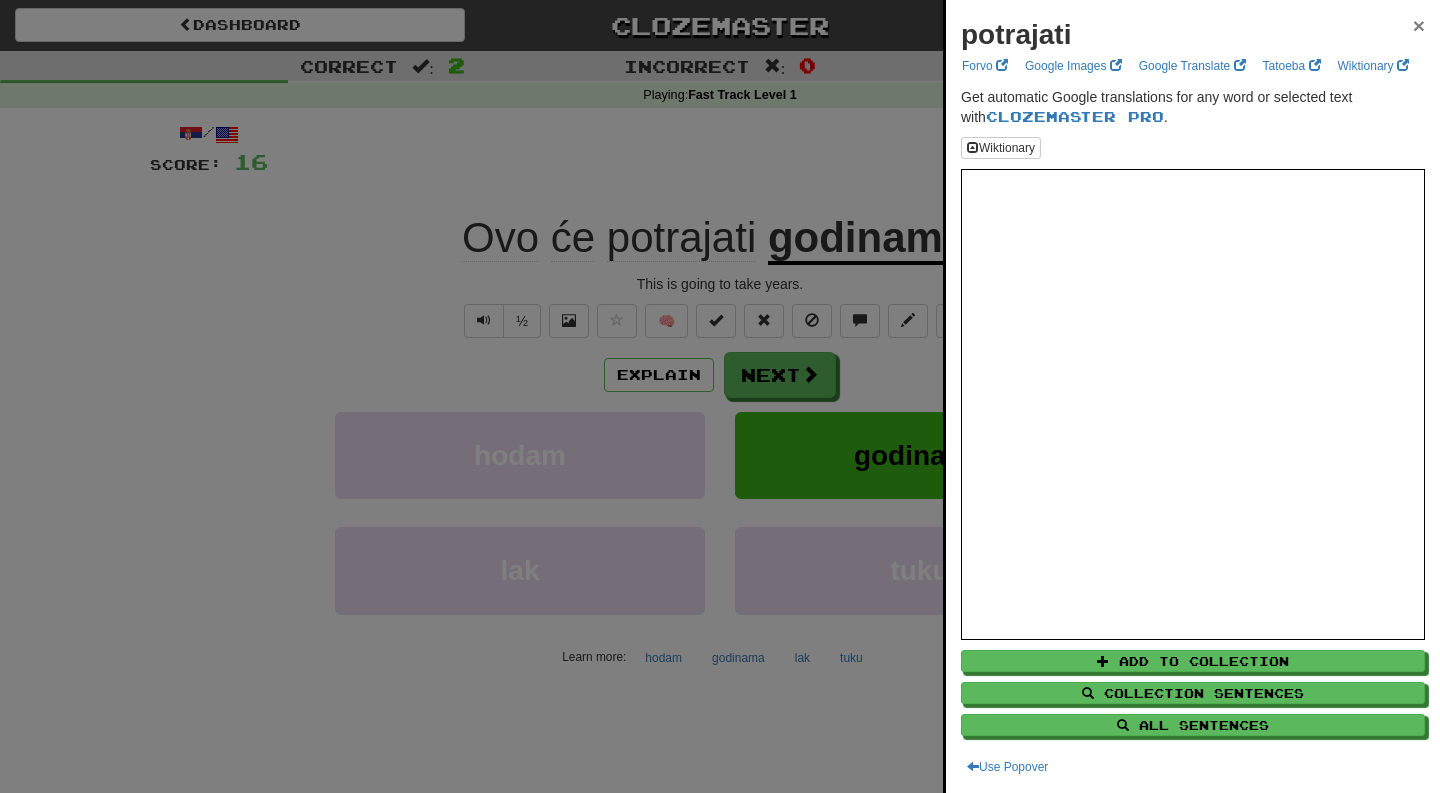 click on "×" at bounding box center (1419, 25) 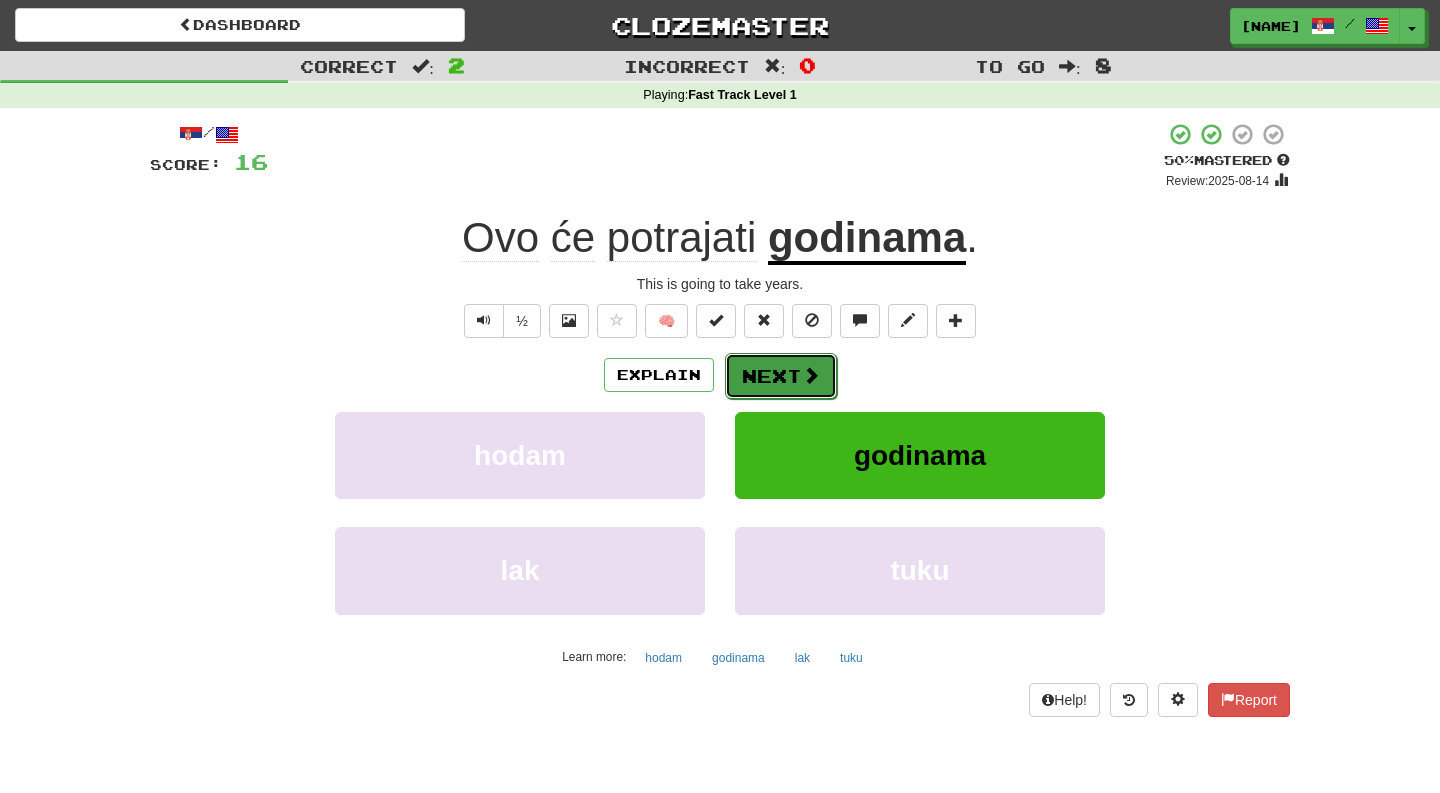 click on "Next" at bounding box center [781, 376] 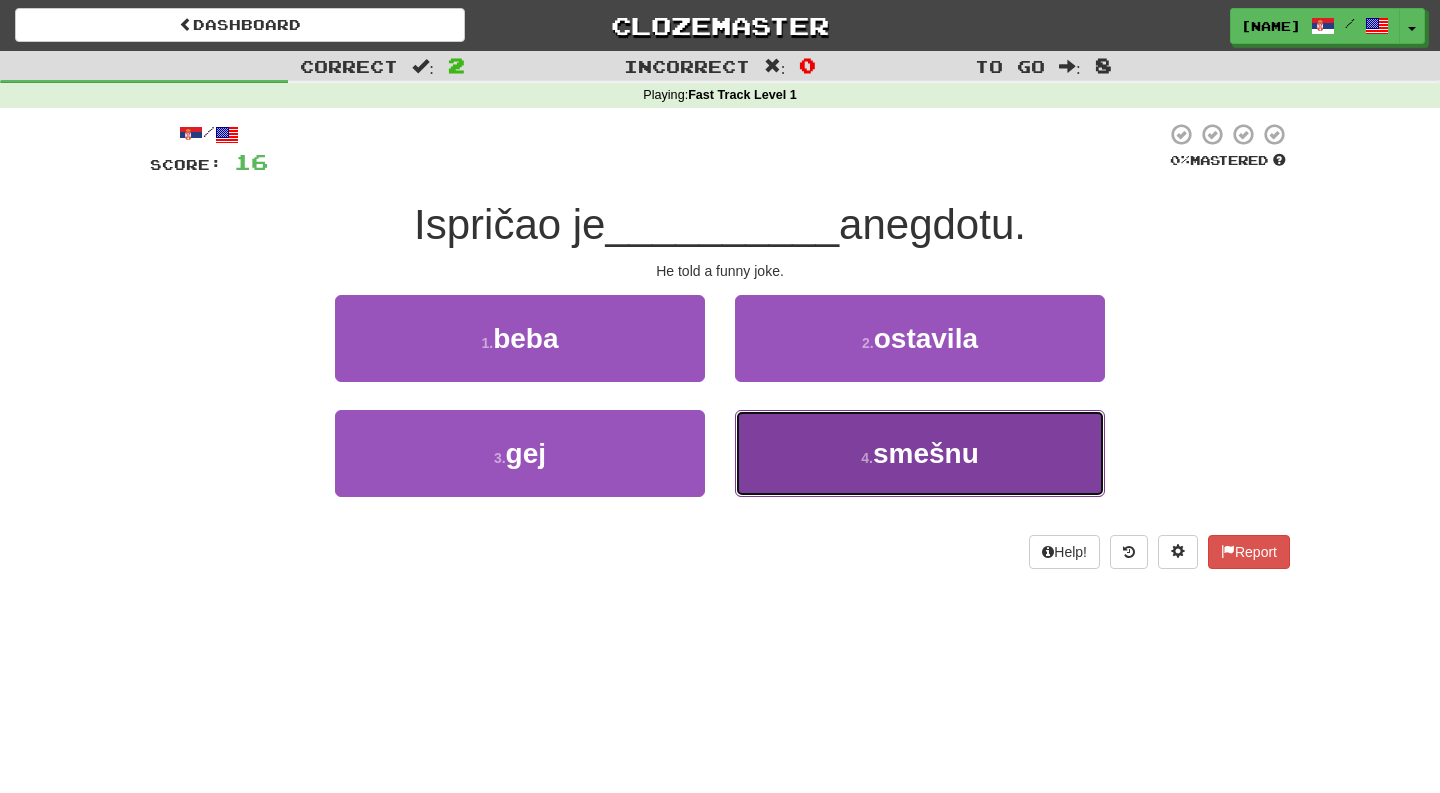click on "4 . smešnu" at bounding box center [920, 453] 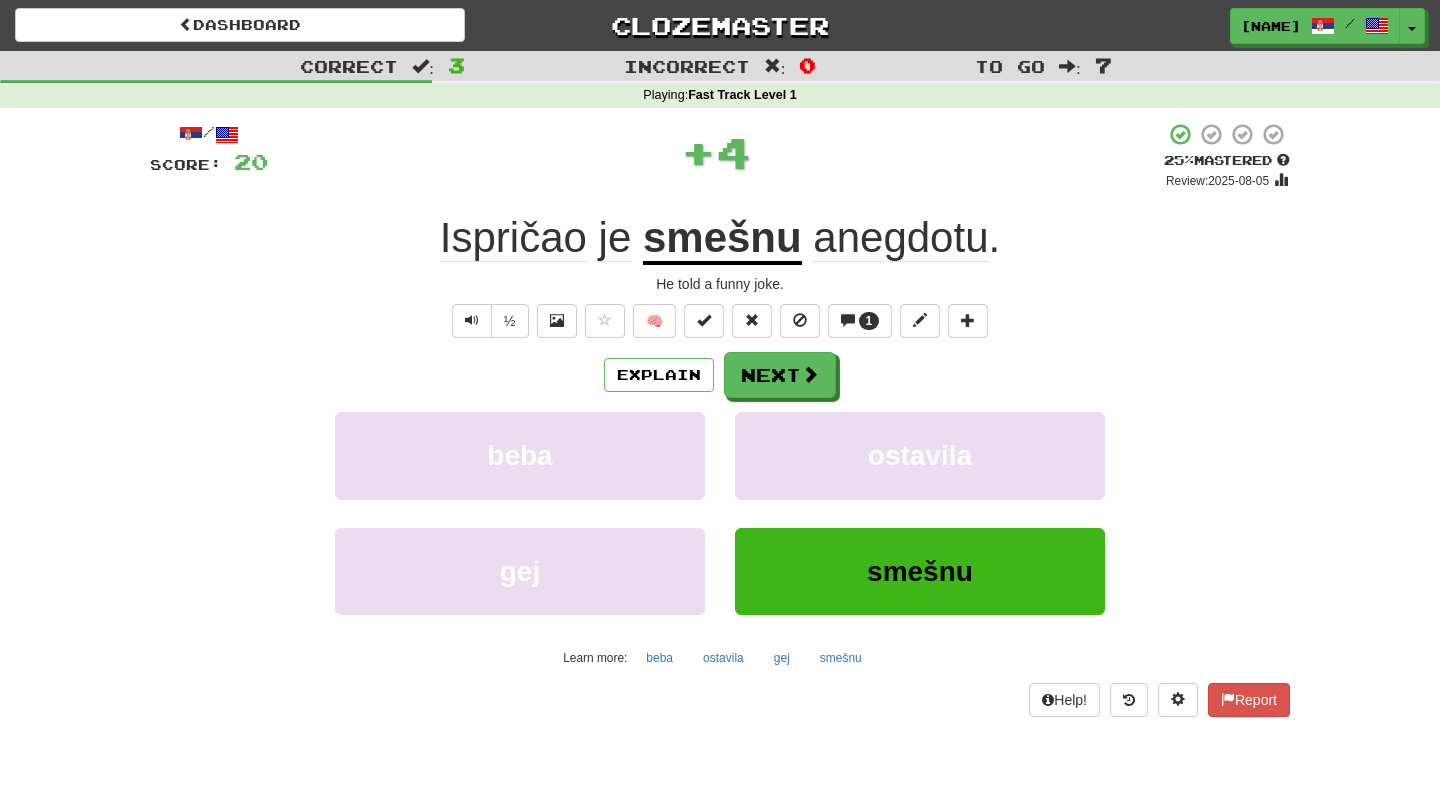 click on "anegdotu" at bounding box center [900, 238] 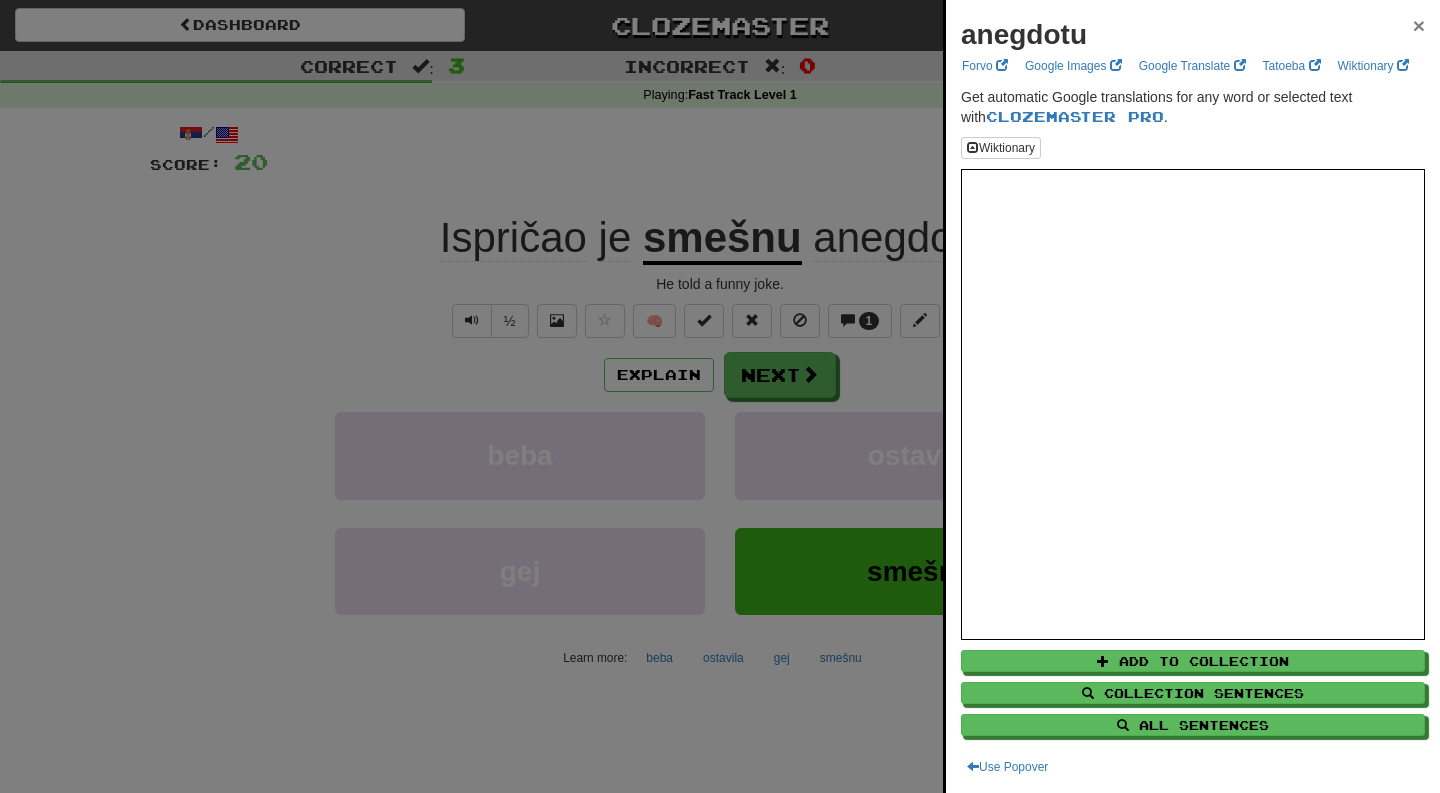 click on "×" at bounding box center [1419, 25] 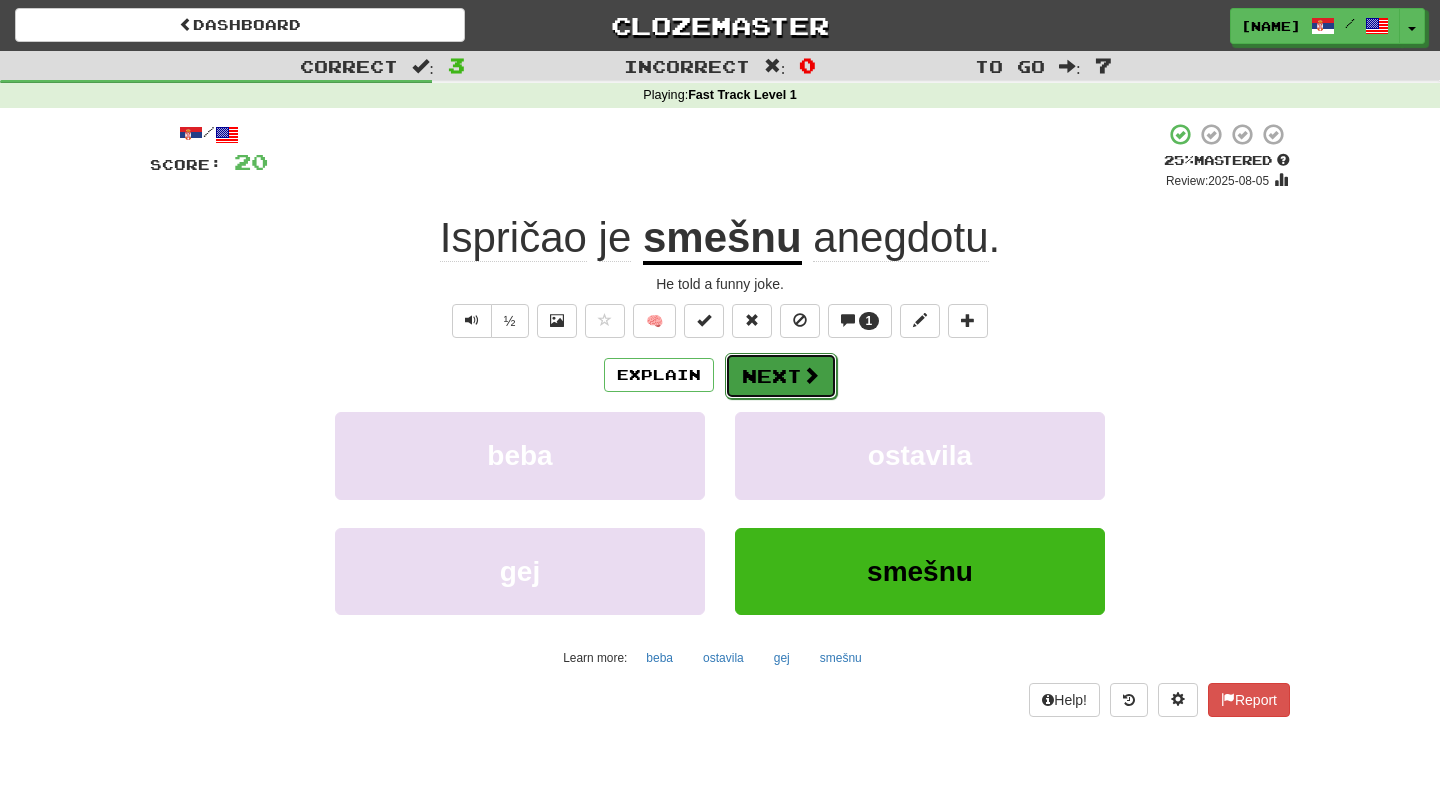 click on "Next" at bounding box center [781, 376] 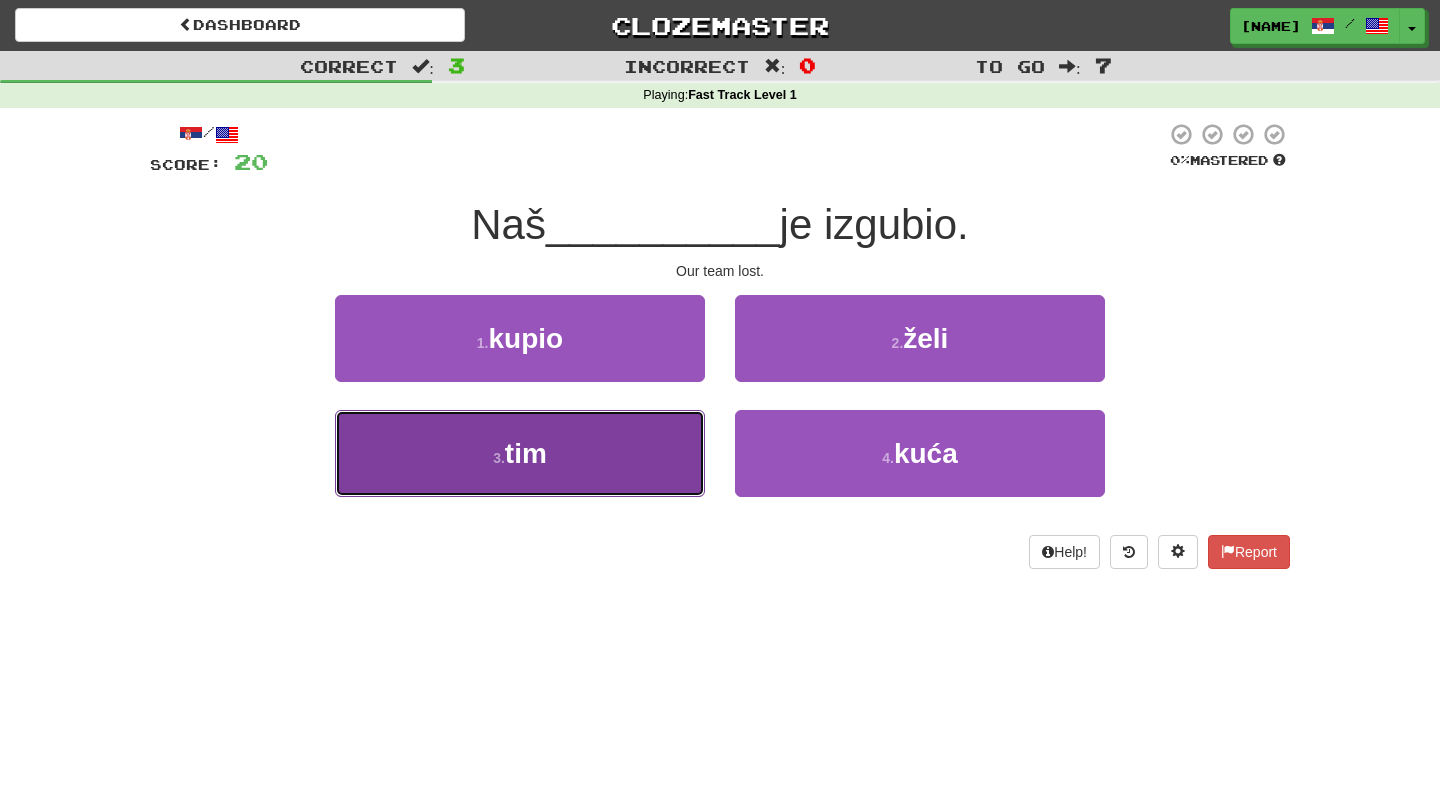 click on "3 .  tim" at bounding box center (520, 453) 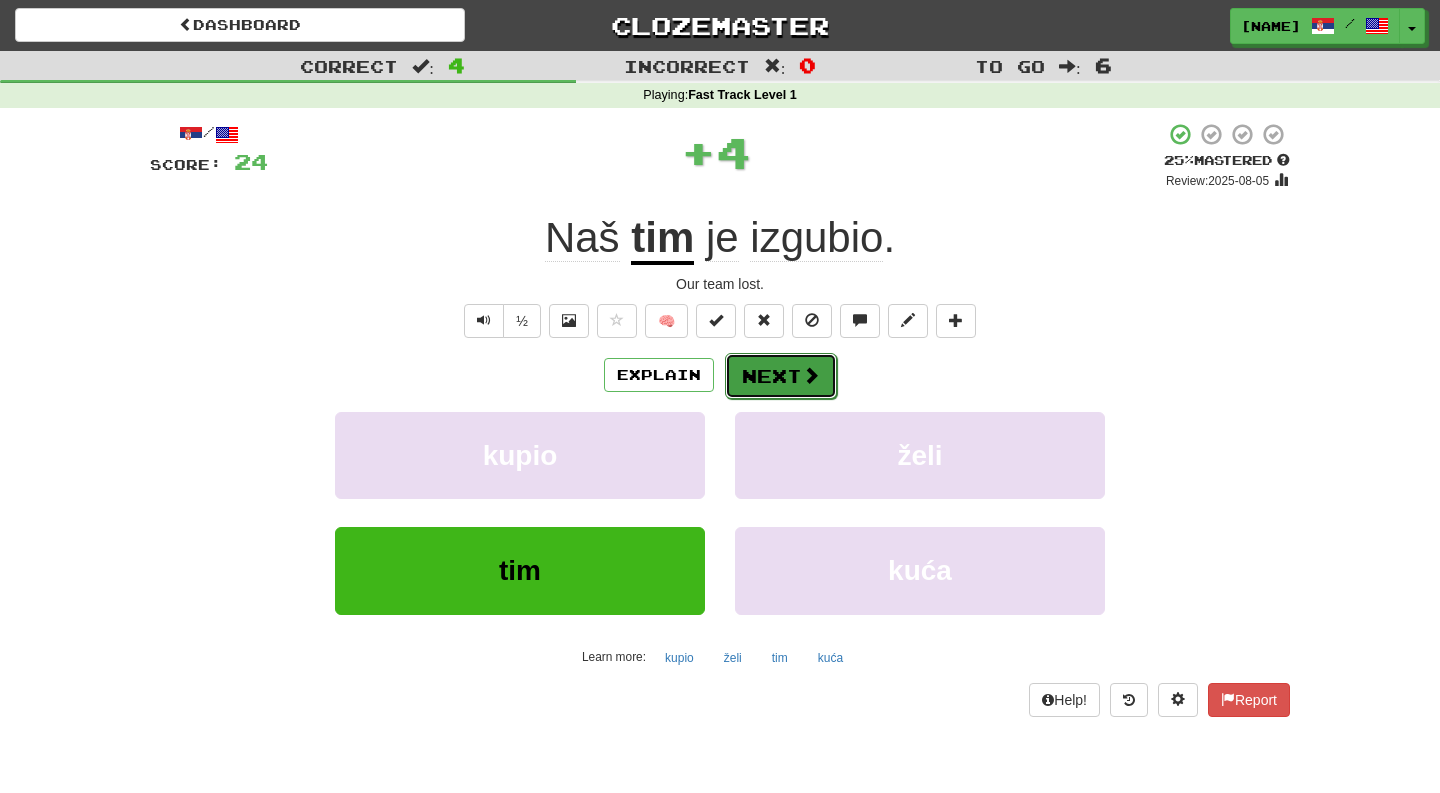 click on "Next" at bounding box center (781, 376) 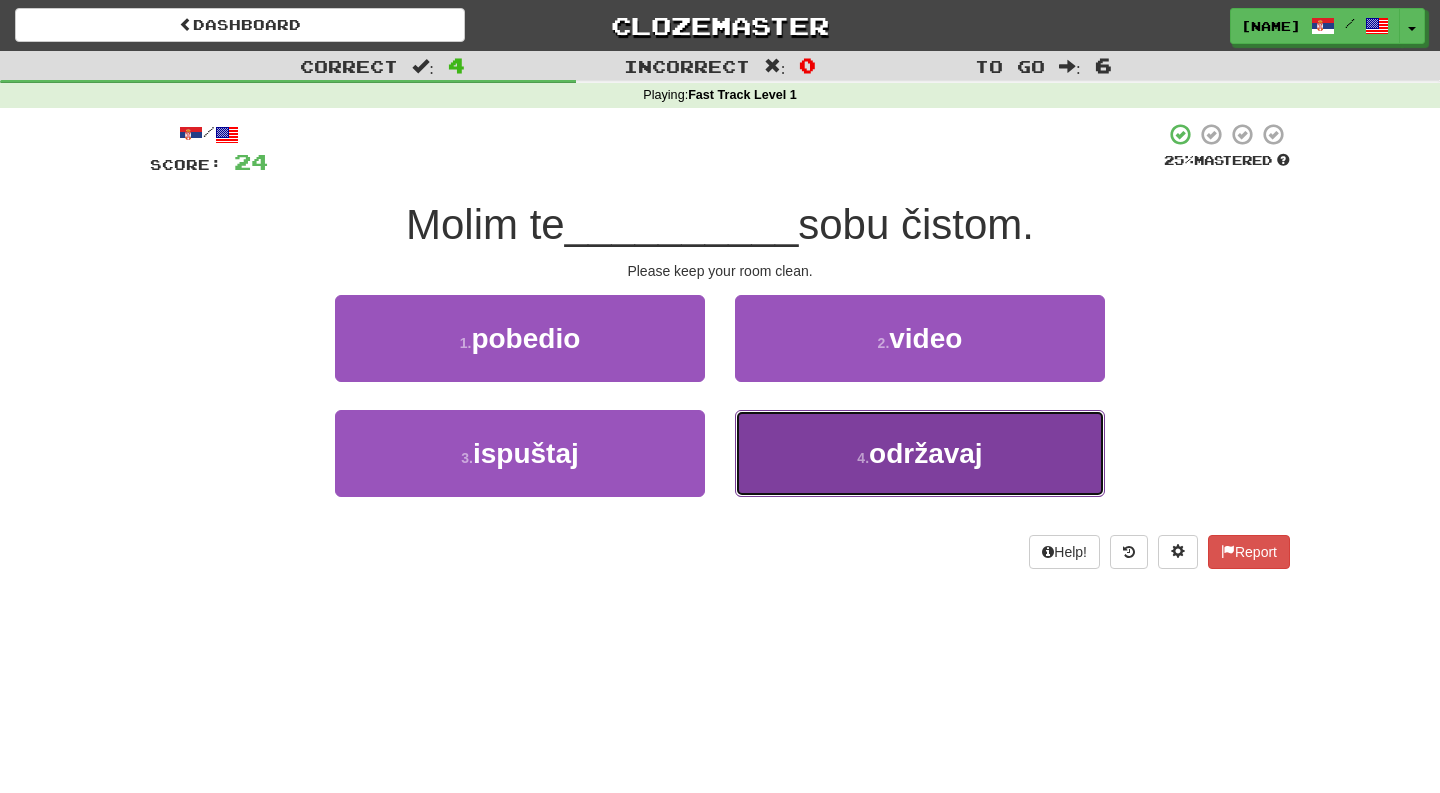 click on "4 .  održavaj" at bounding box center [920, 453] 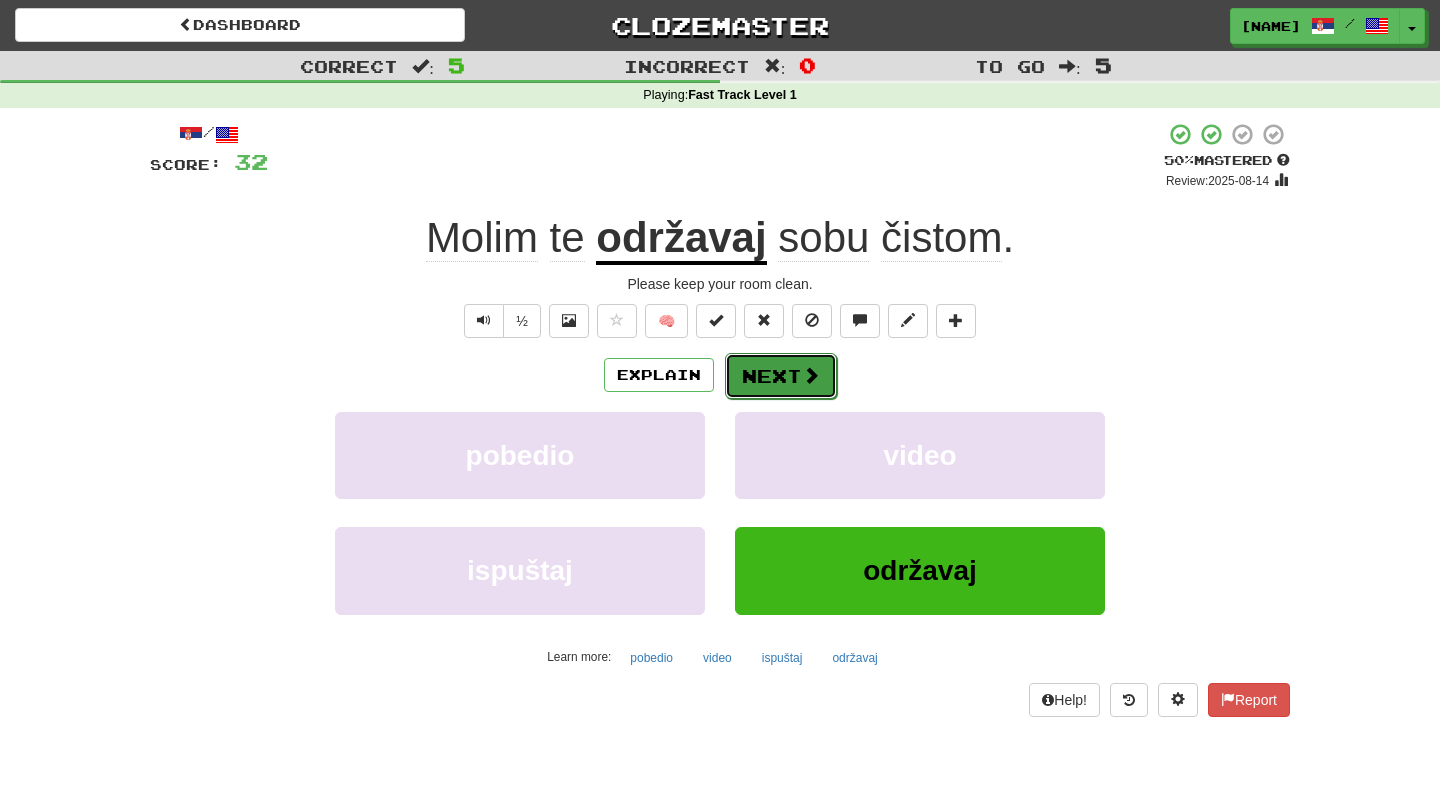 click on "Next" at bounding box center (781, 376) 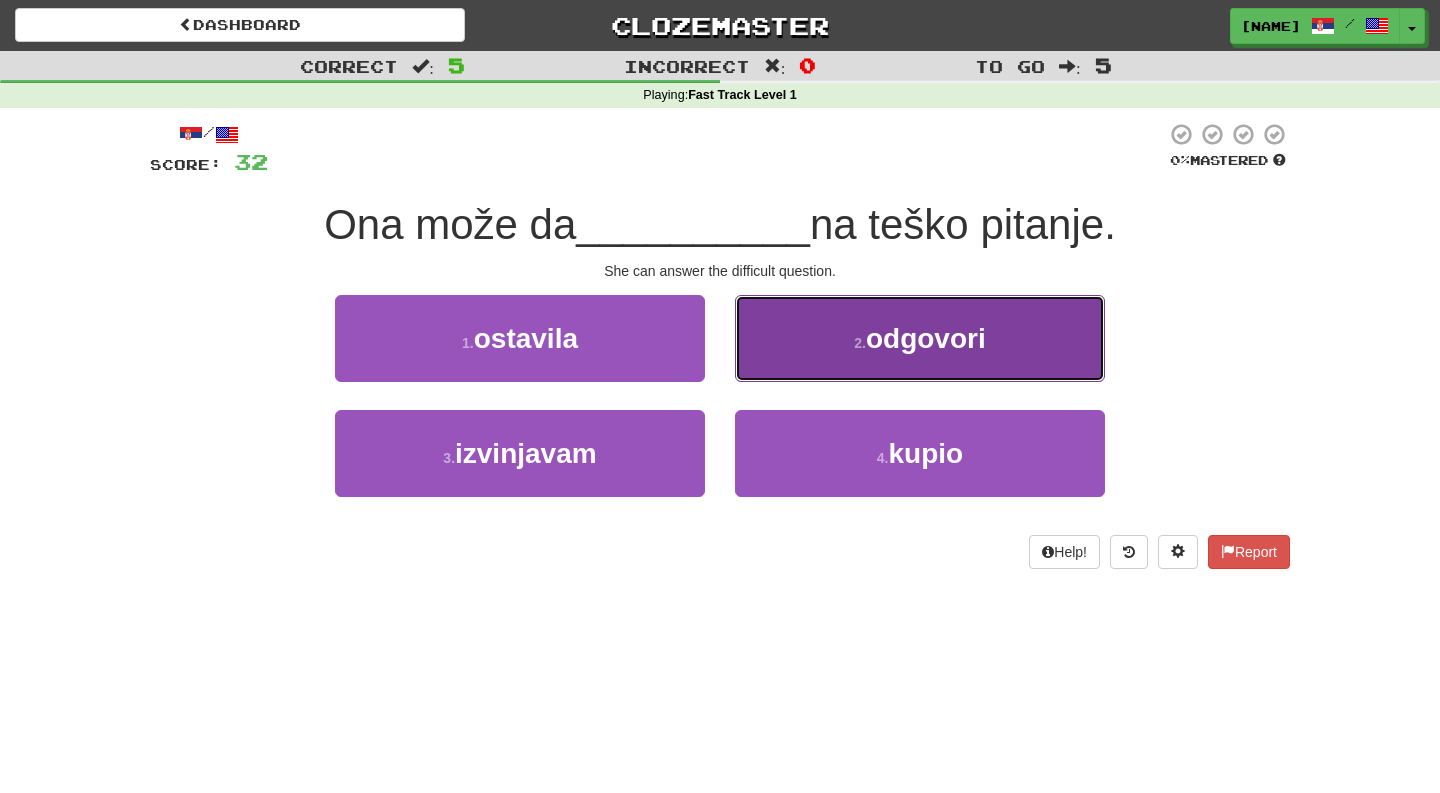 click on "2 .  odgovori" at bounding box center (920, 338) 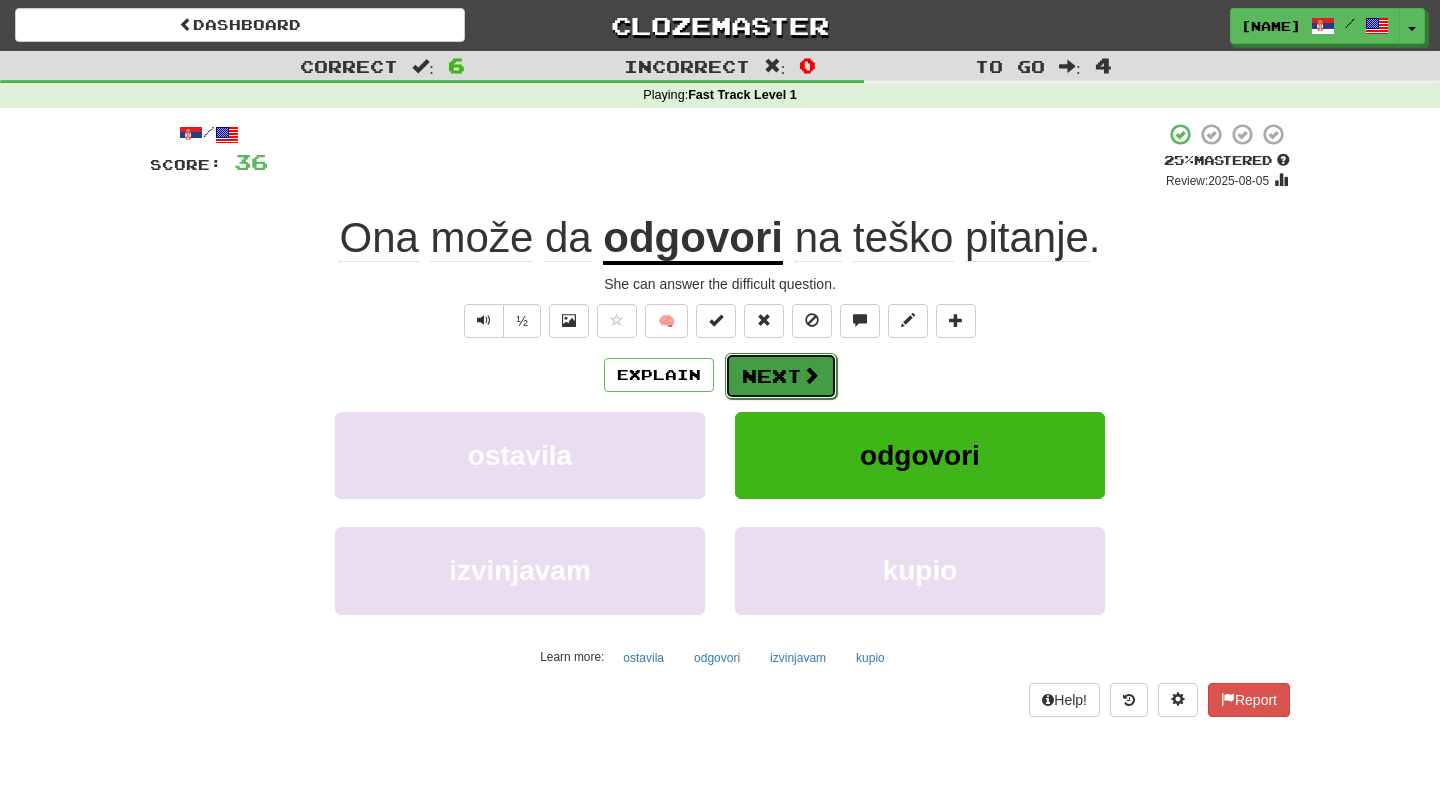 click on "Next" at bounding box center (781, 376) 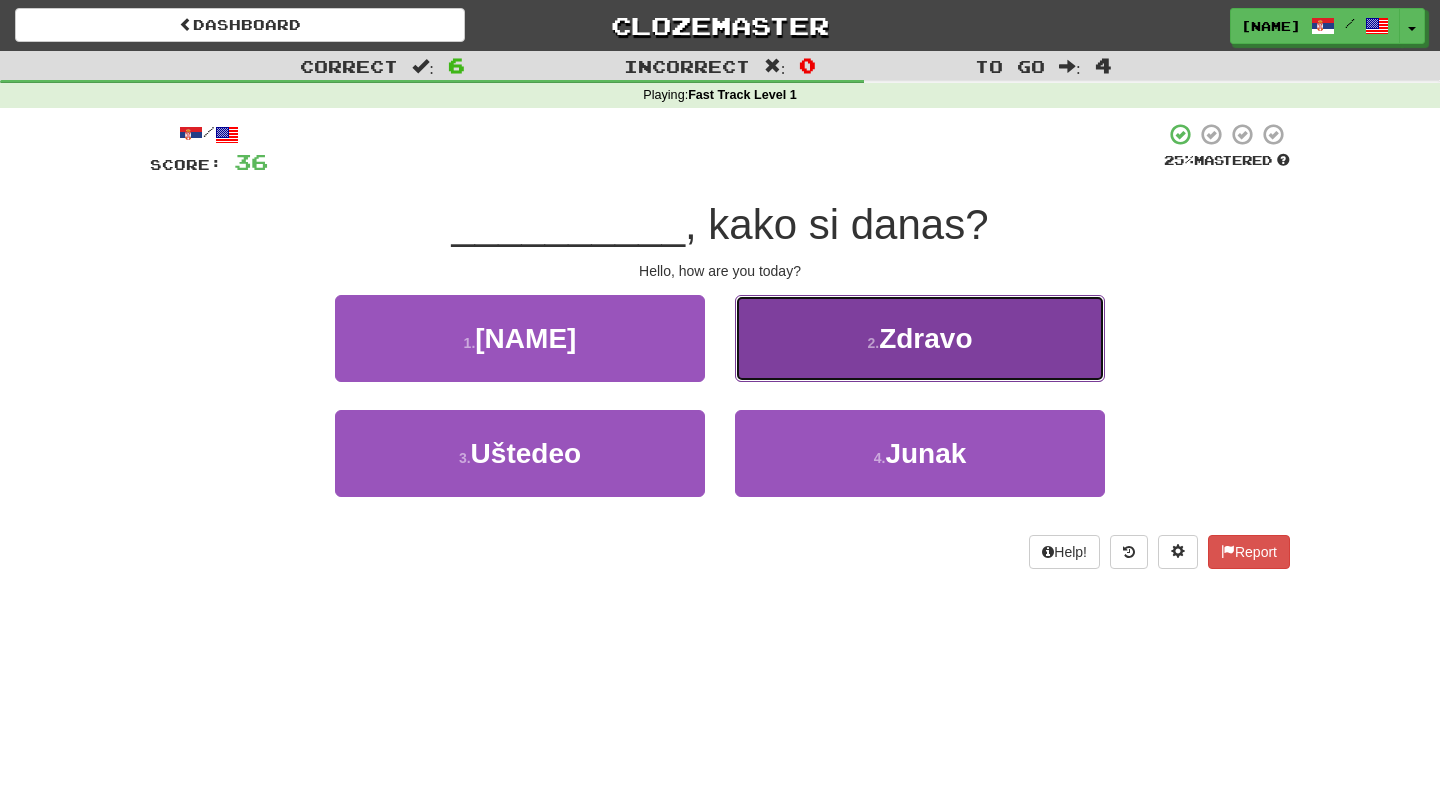 click on "2 .  Zdravo" at bounding box center [920, 338] 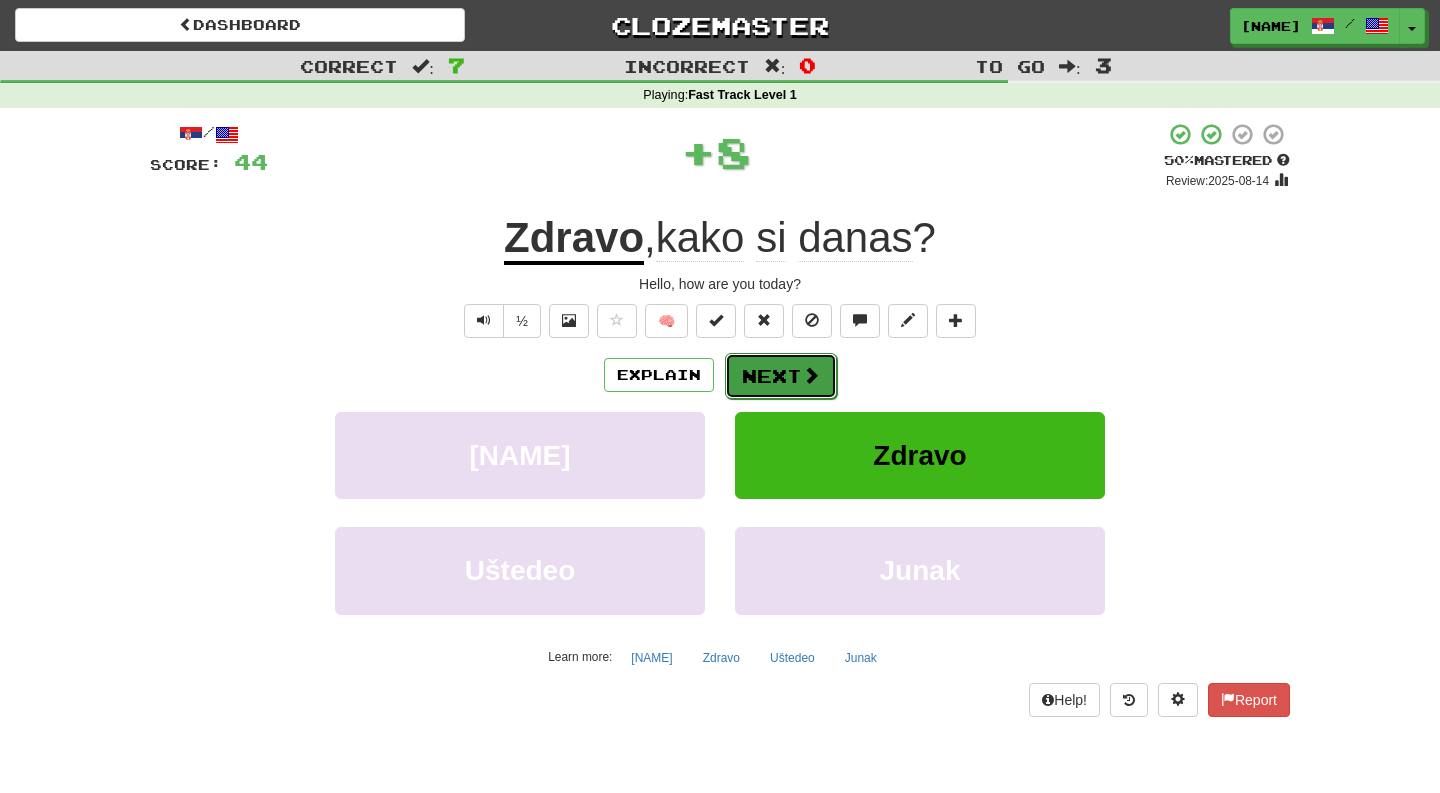 click on "Next" at bounding box center (781, 376) 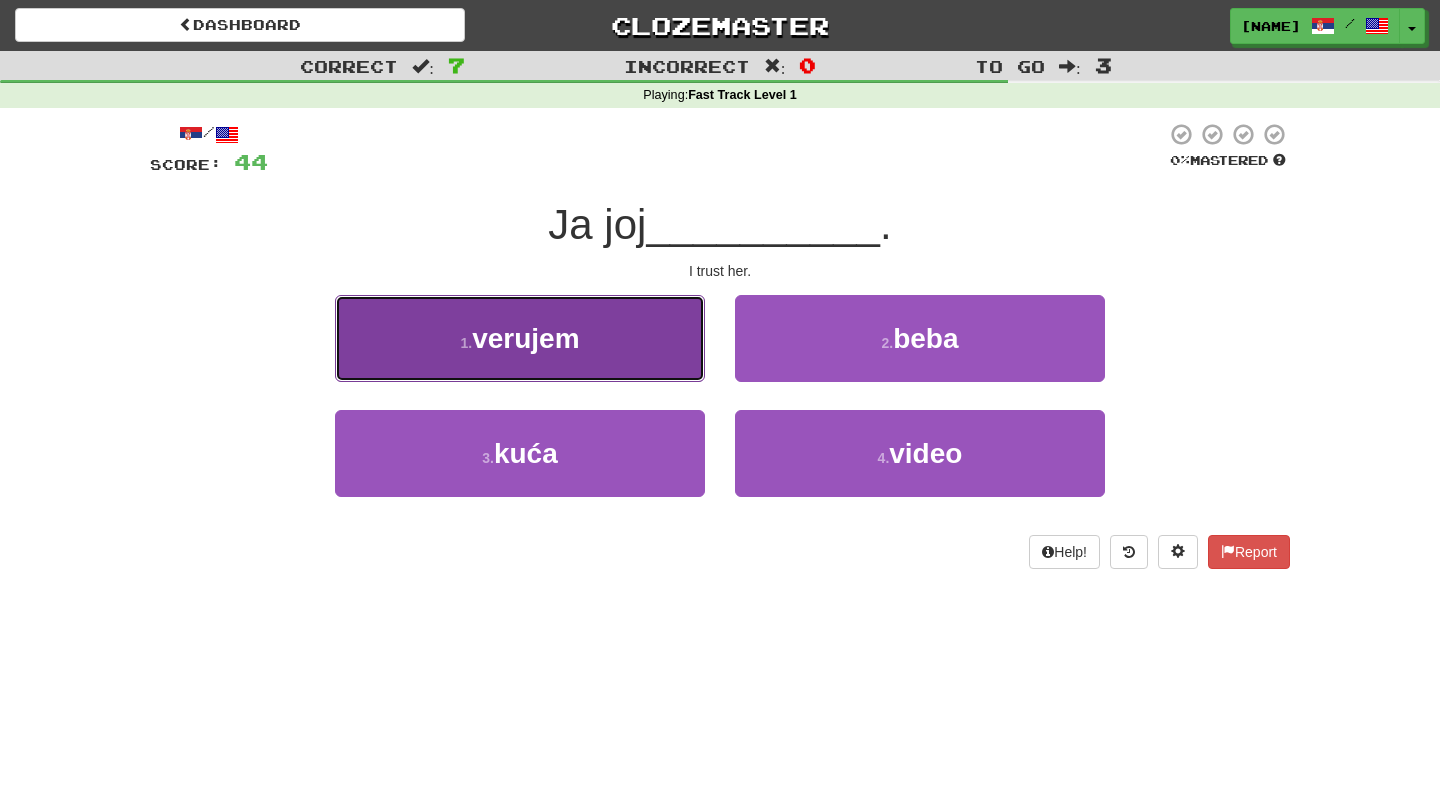 click on "1 .  verujem" at bounding box center [520, 338] 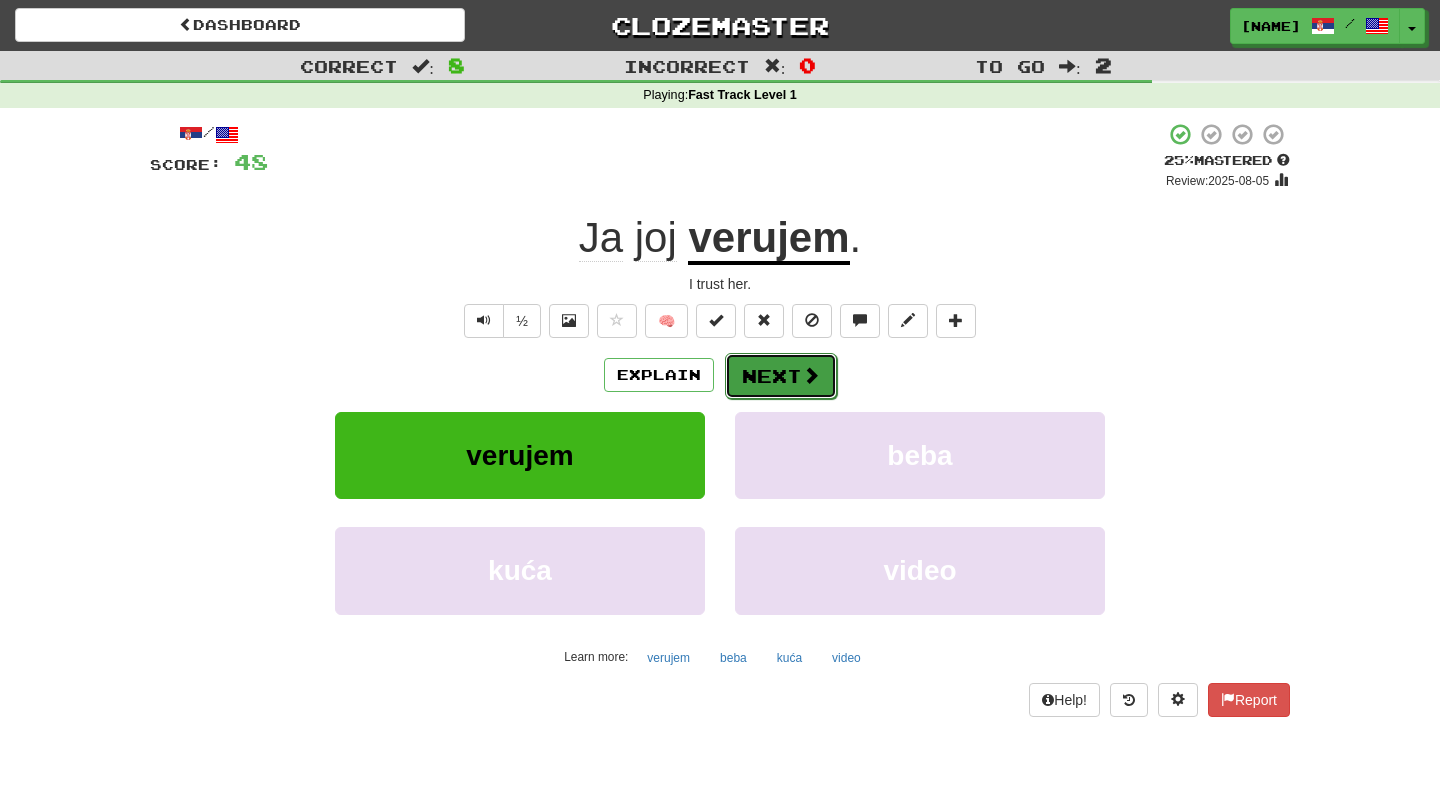 click at bounding box center [811, 375] 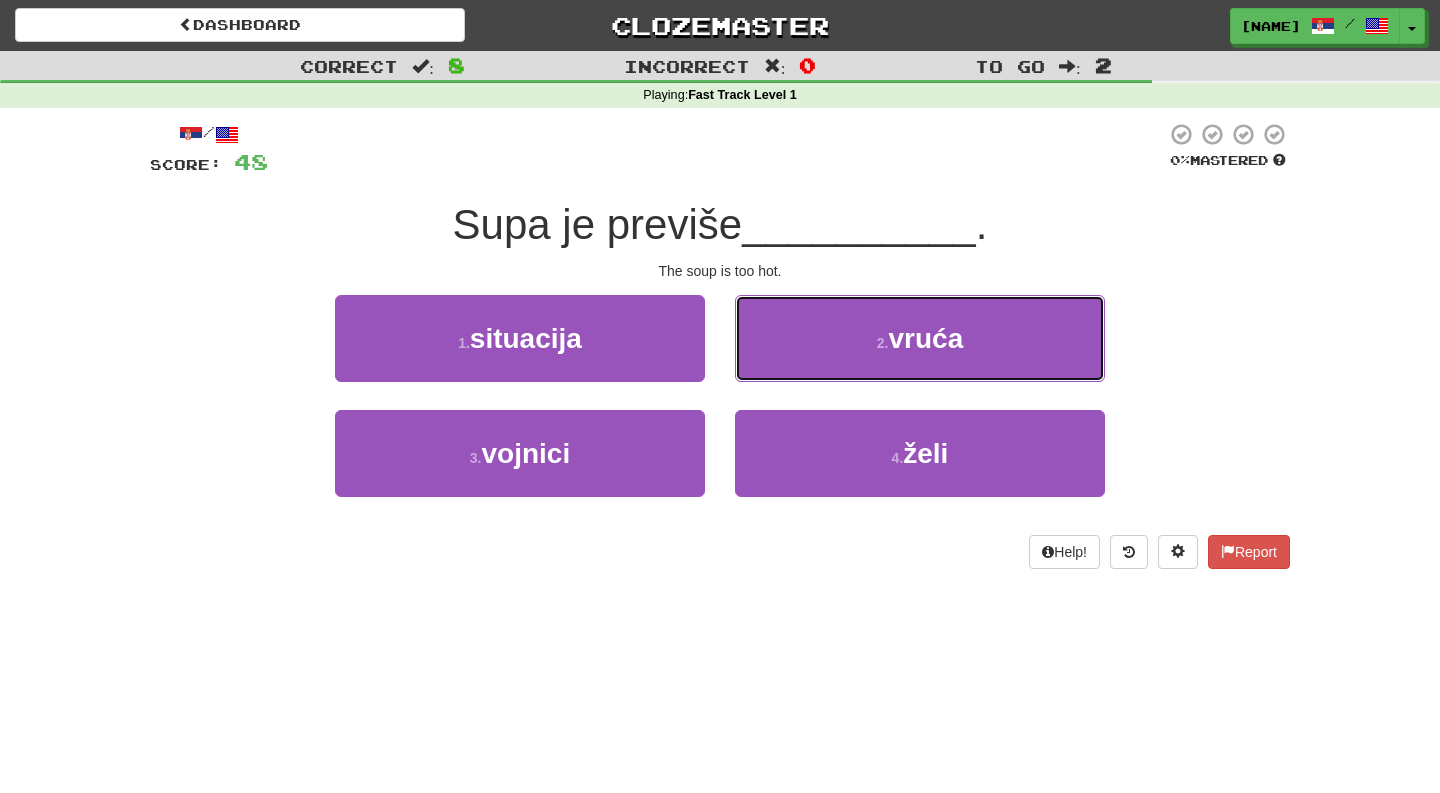 click on "2 .  vruća" at bounding box center [920, 338] 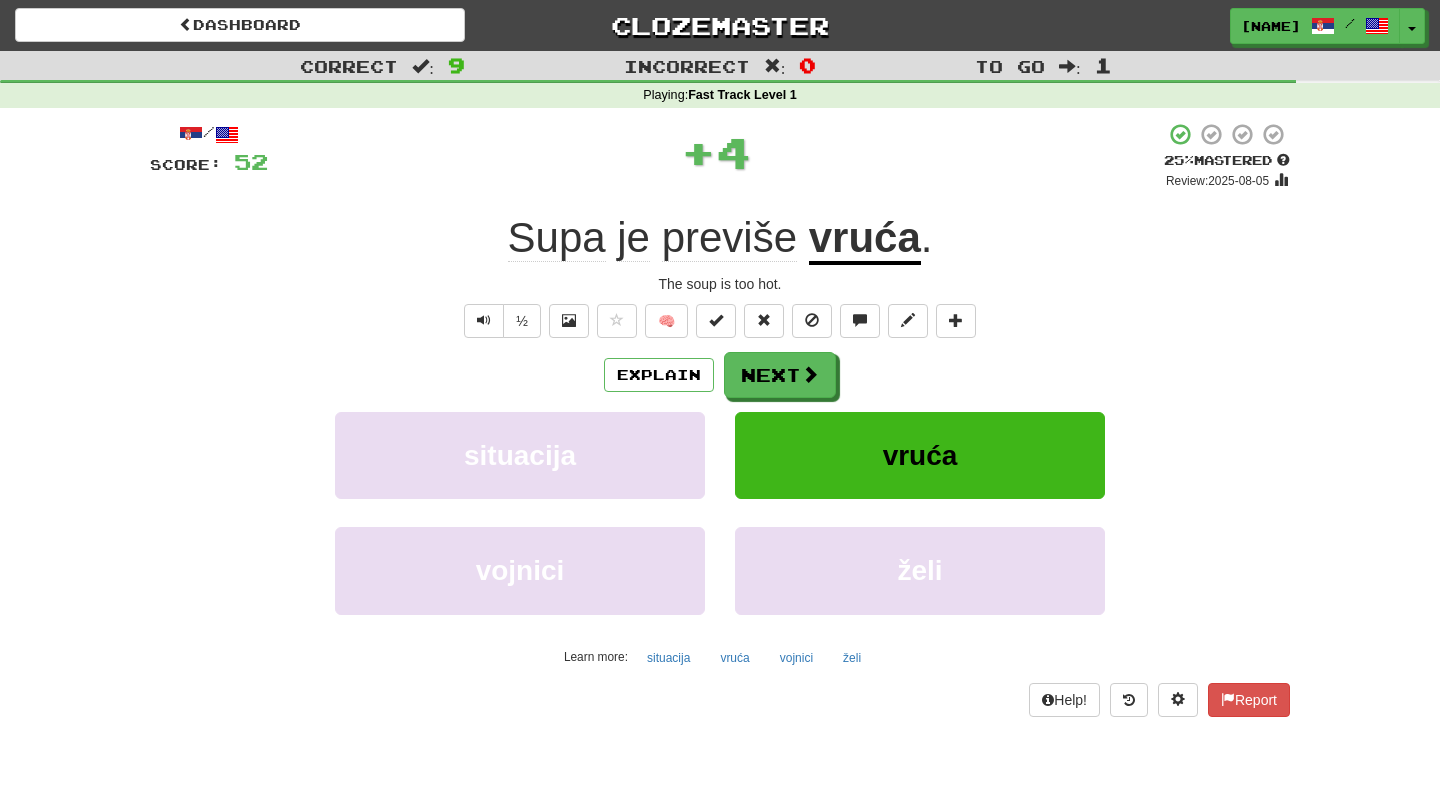 click on "previše" 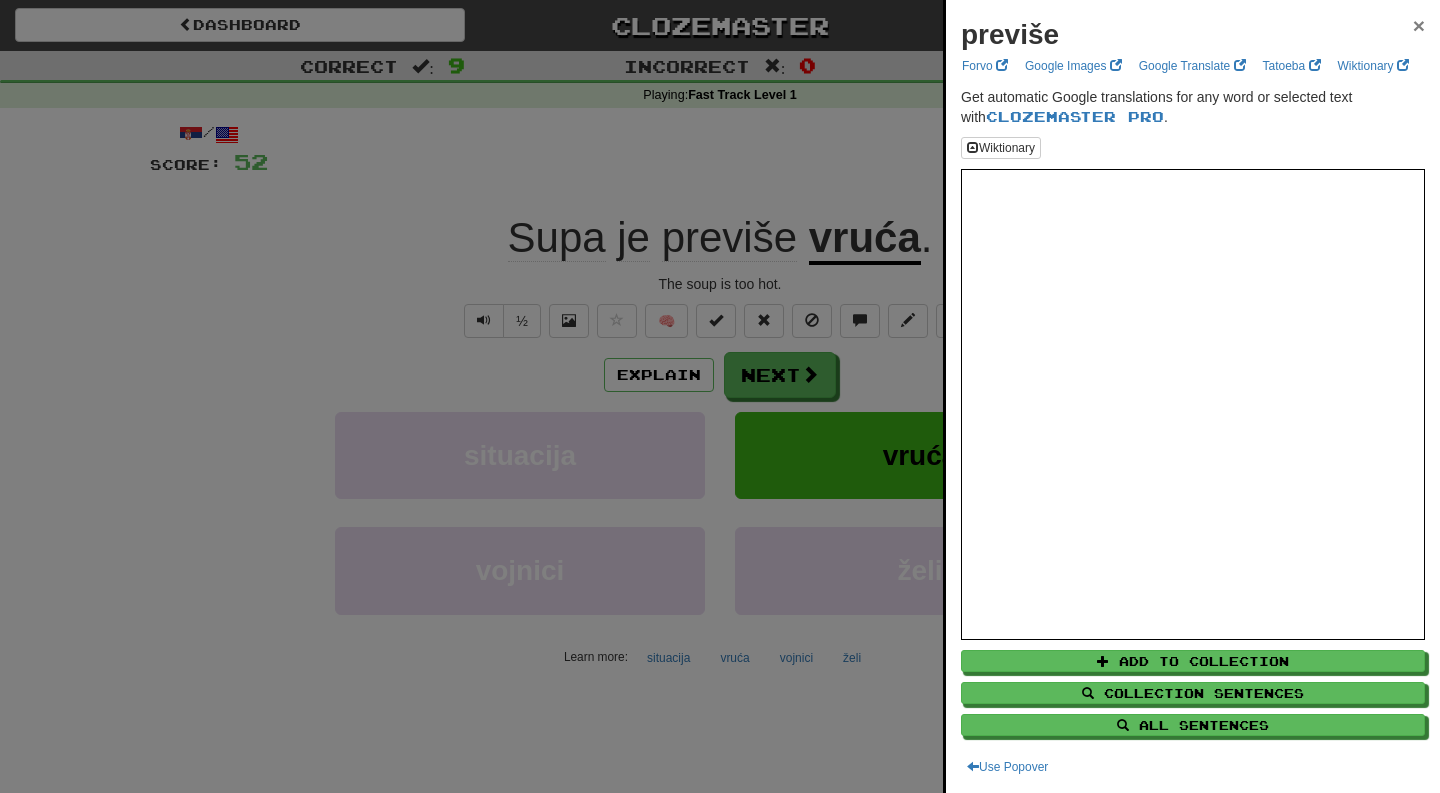 click on "×" at bounding box center [1419, 25] 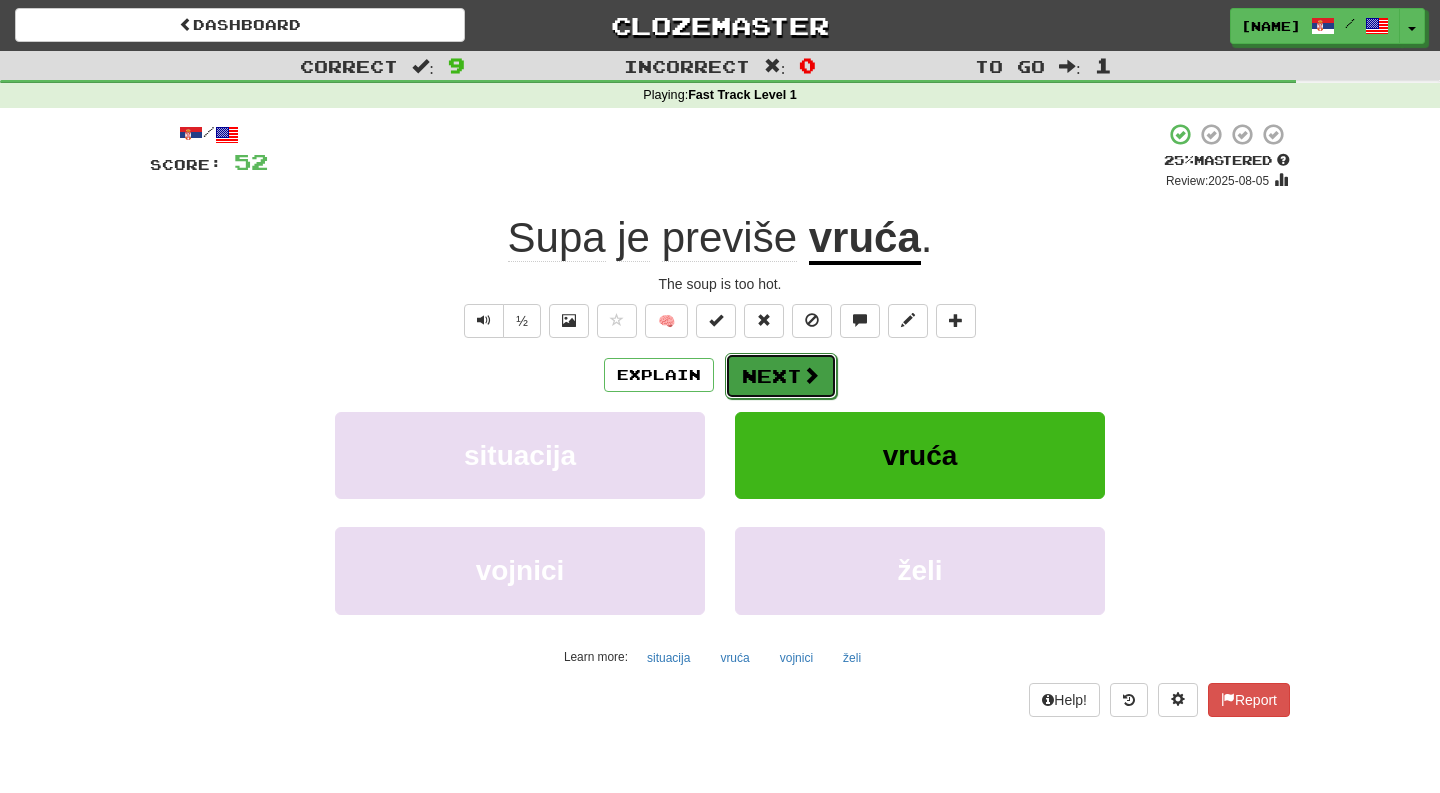 click on "Next" at bounding box center (781, 376) 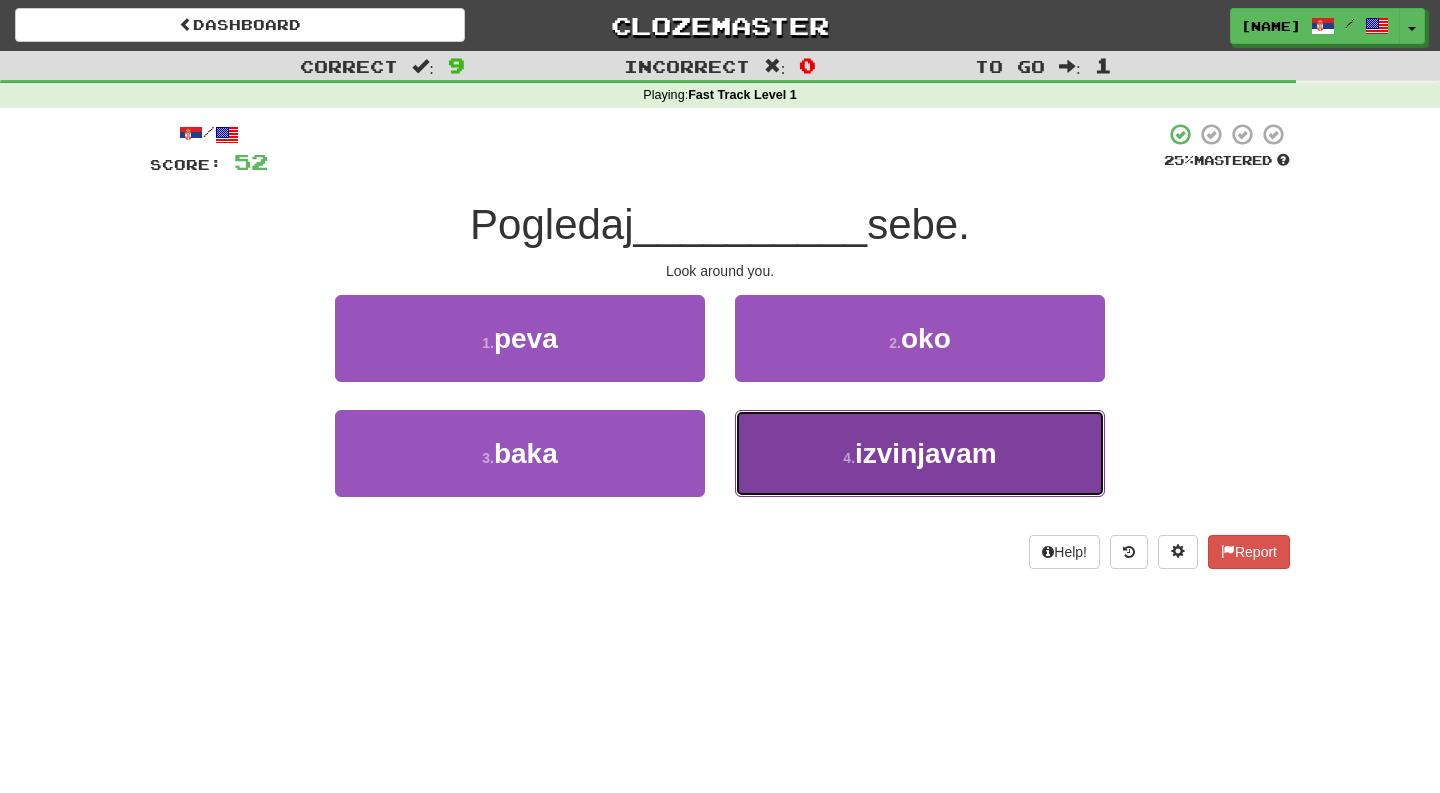 click on "4 .  izvinjavam" at bounding box center (920, 453) 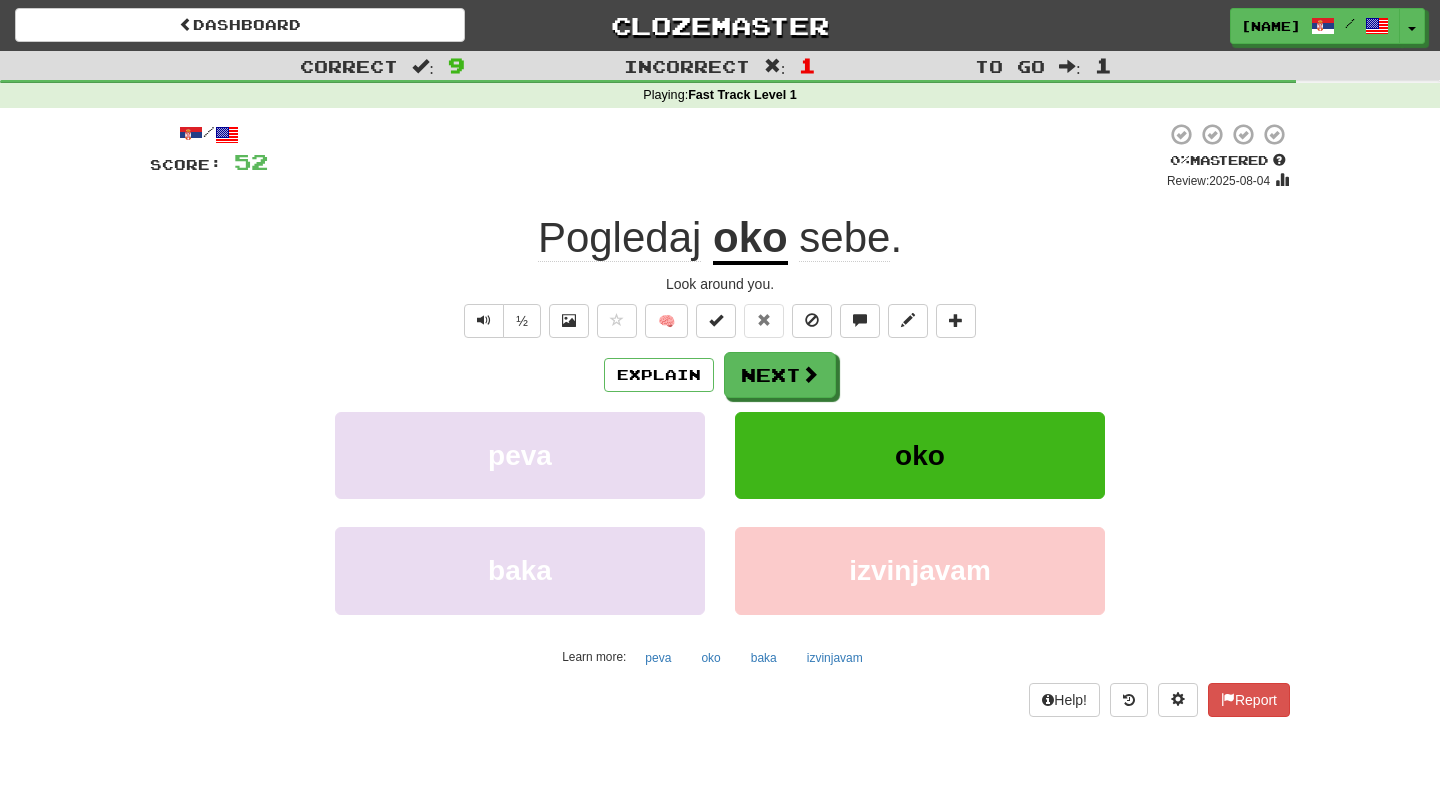 click on "Pogledaj   oko   sebe ." at bounding box center [720, 238] 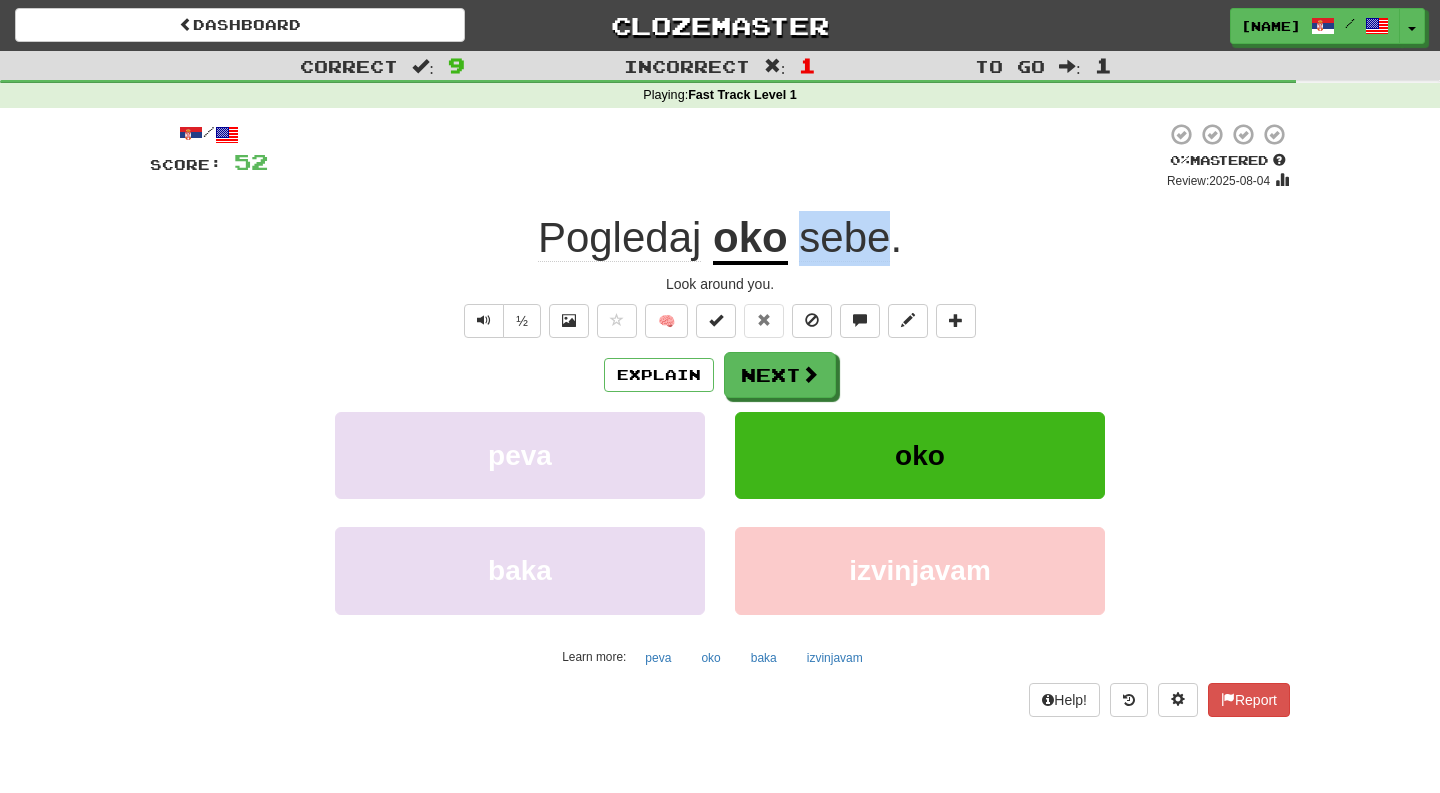 click on "Pogledaj   oko   sebe ." at bounding box center [720, 238] 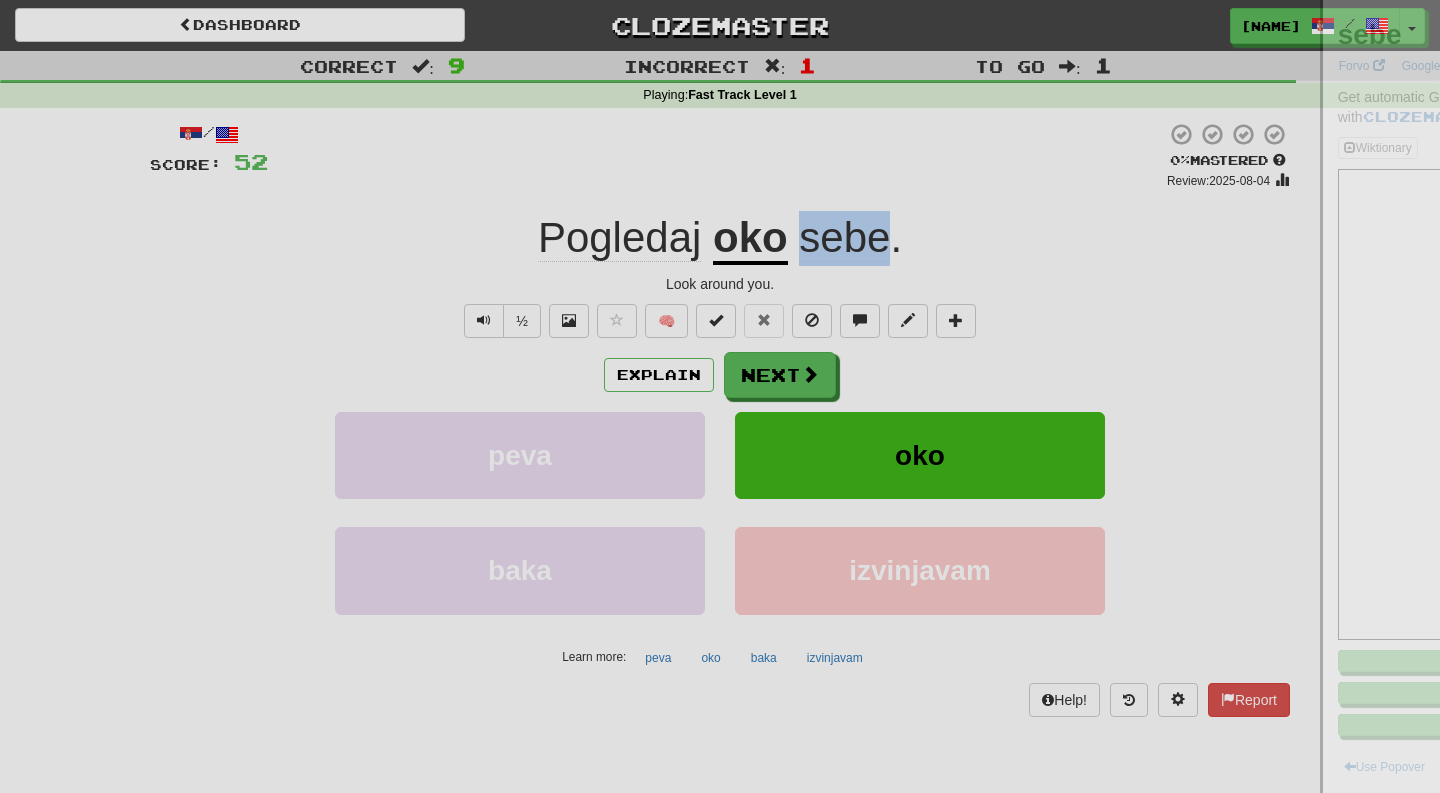 click at bounding box center [720, 396] 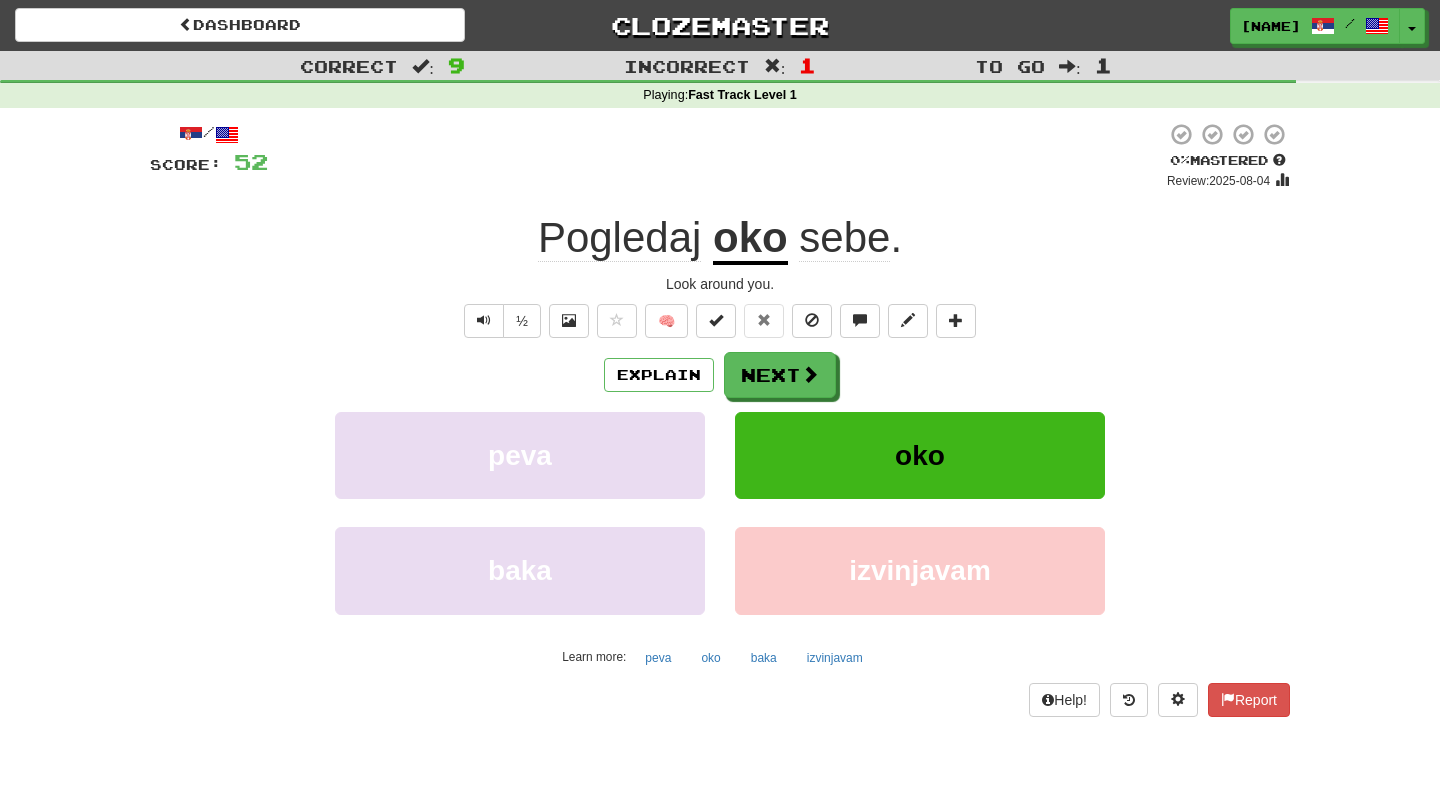 click on "sebe" at bounding box center (844, 238) 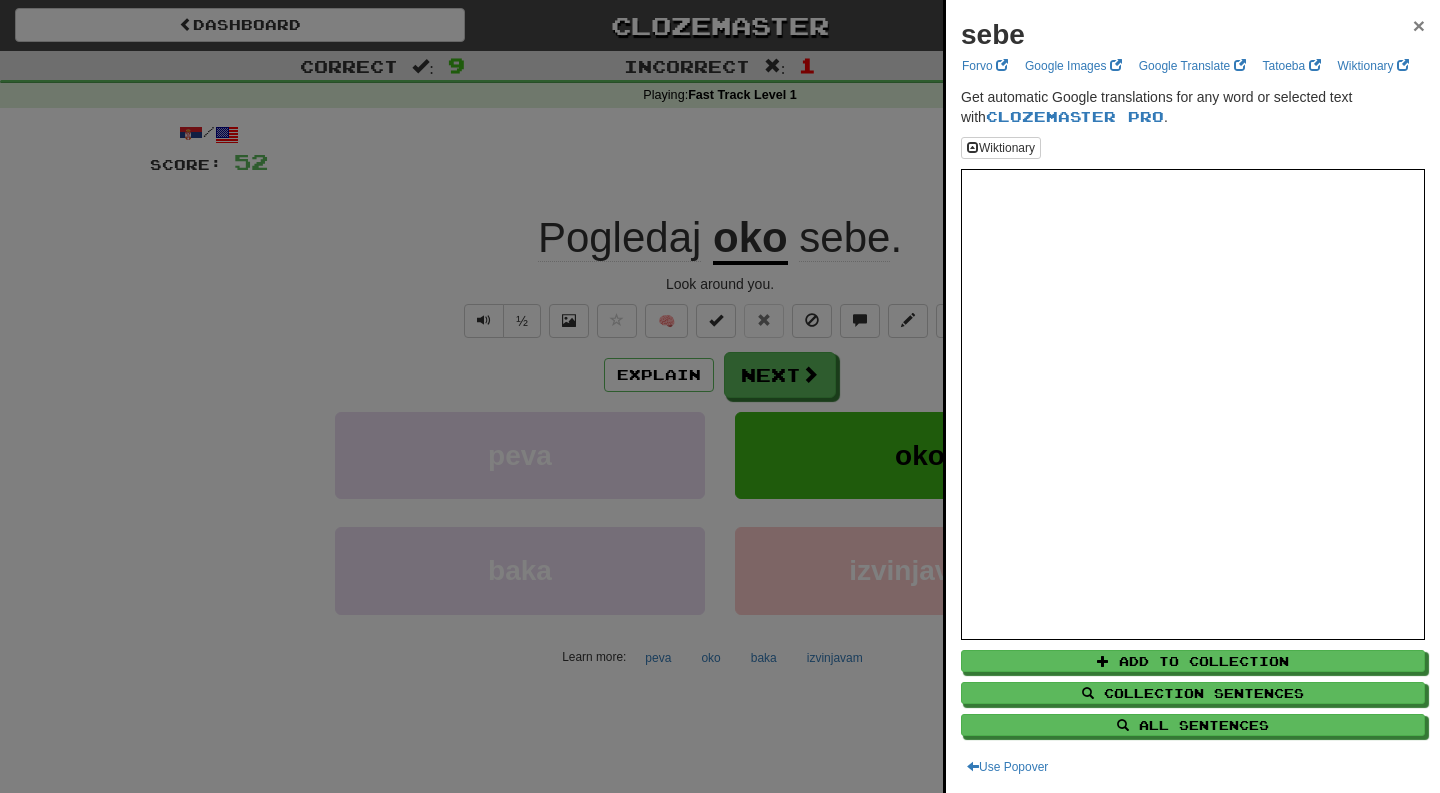 click on "×" at bounding box center [1419, 25] 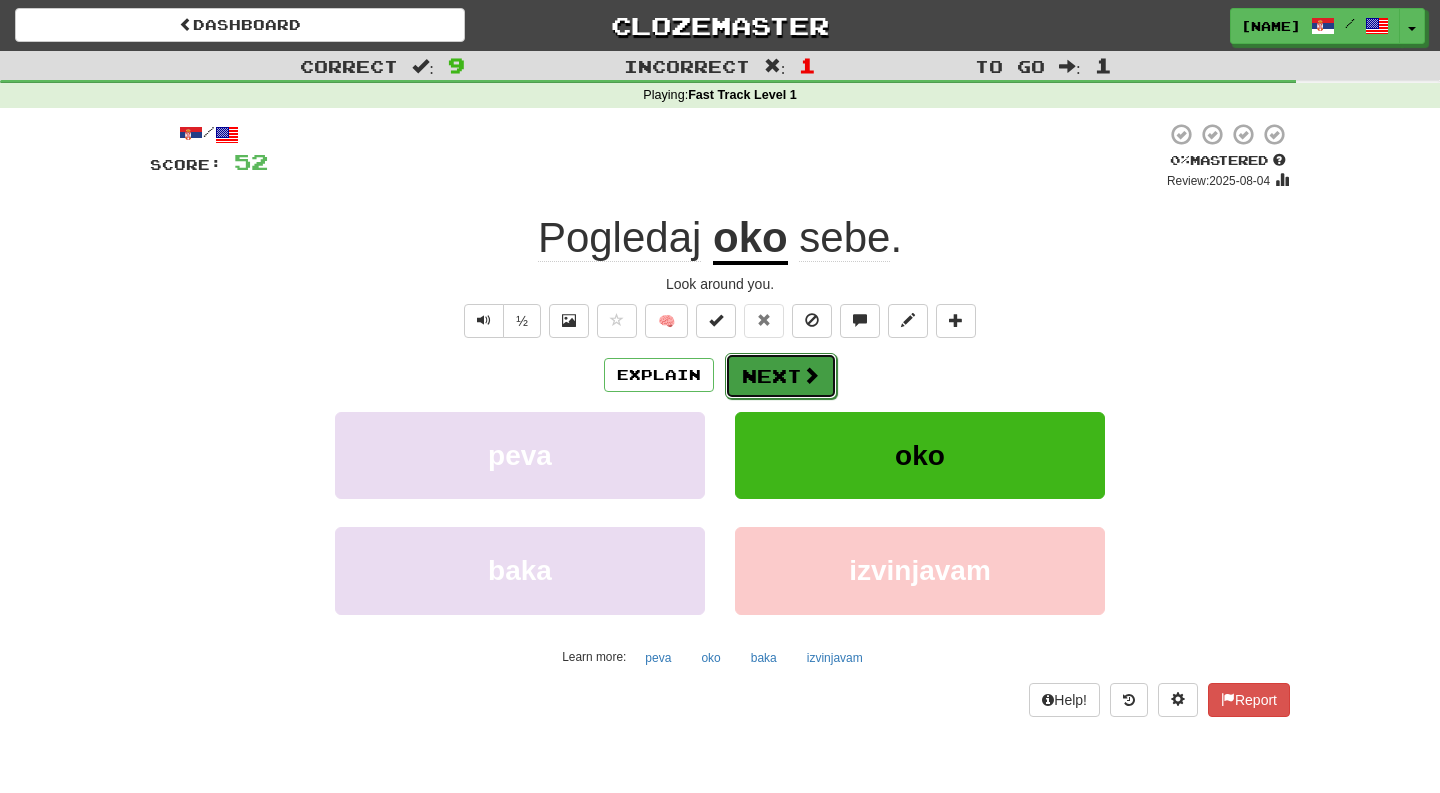 click on "Next" at bounding box center [781, 376] 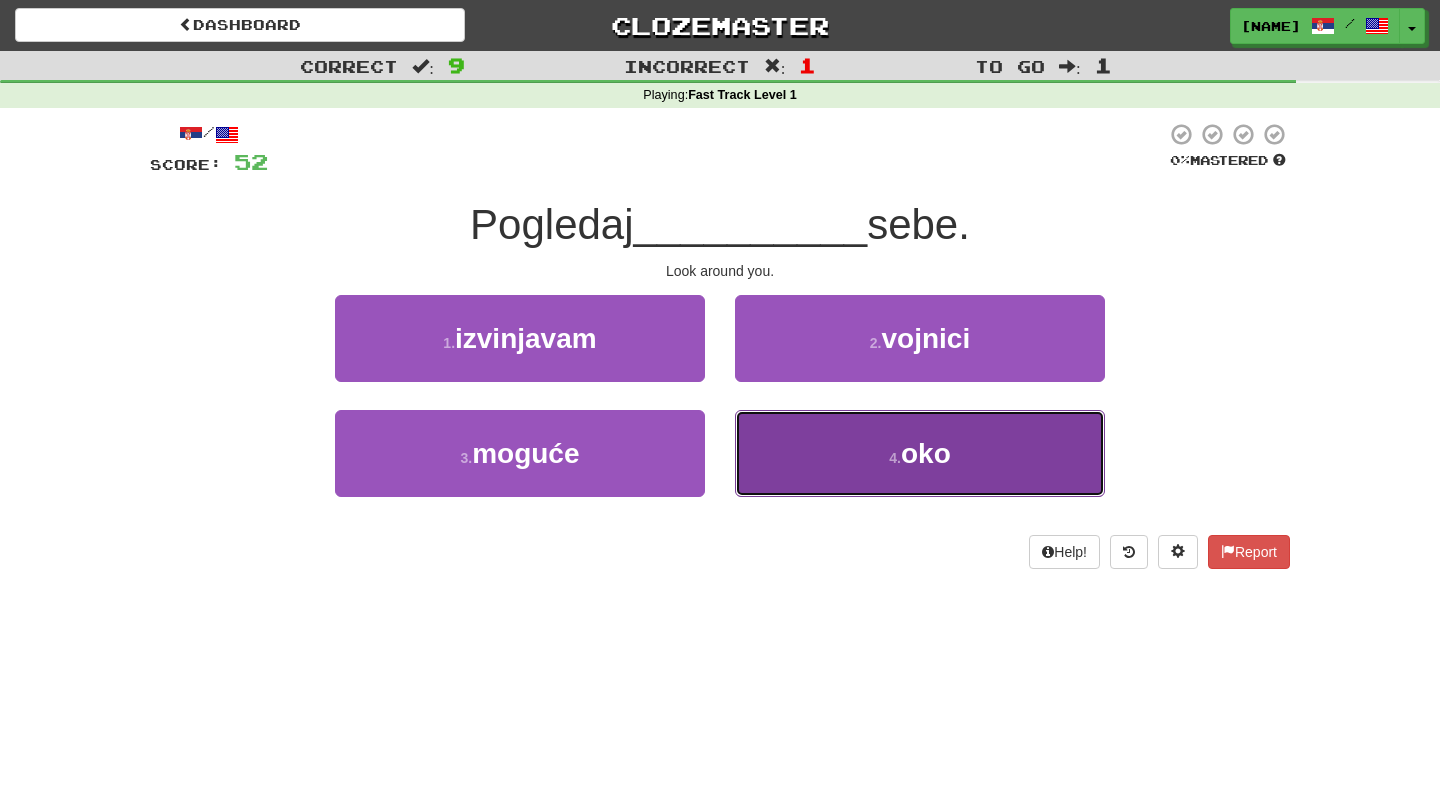click on "4 .  oko" at bounding box center [920, 453] 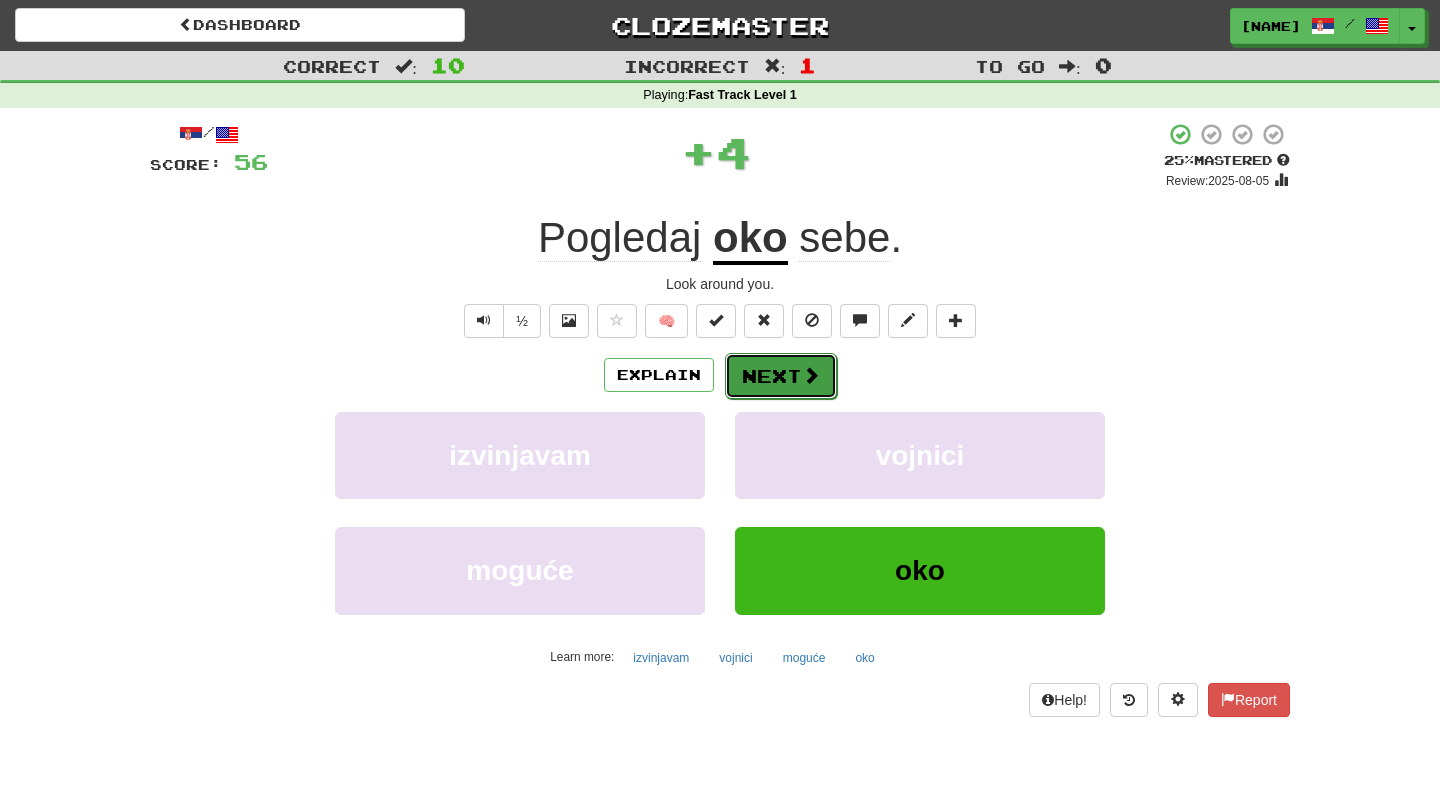 click on "Next" at bounding box center (781, 376) 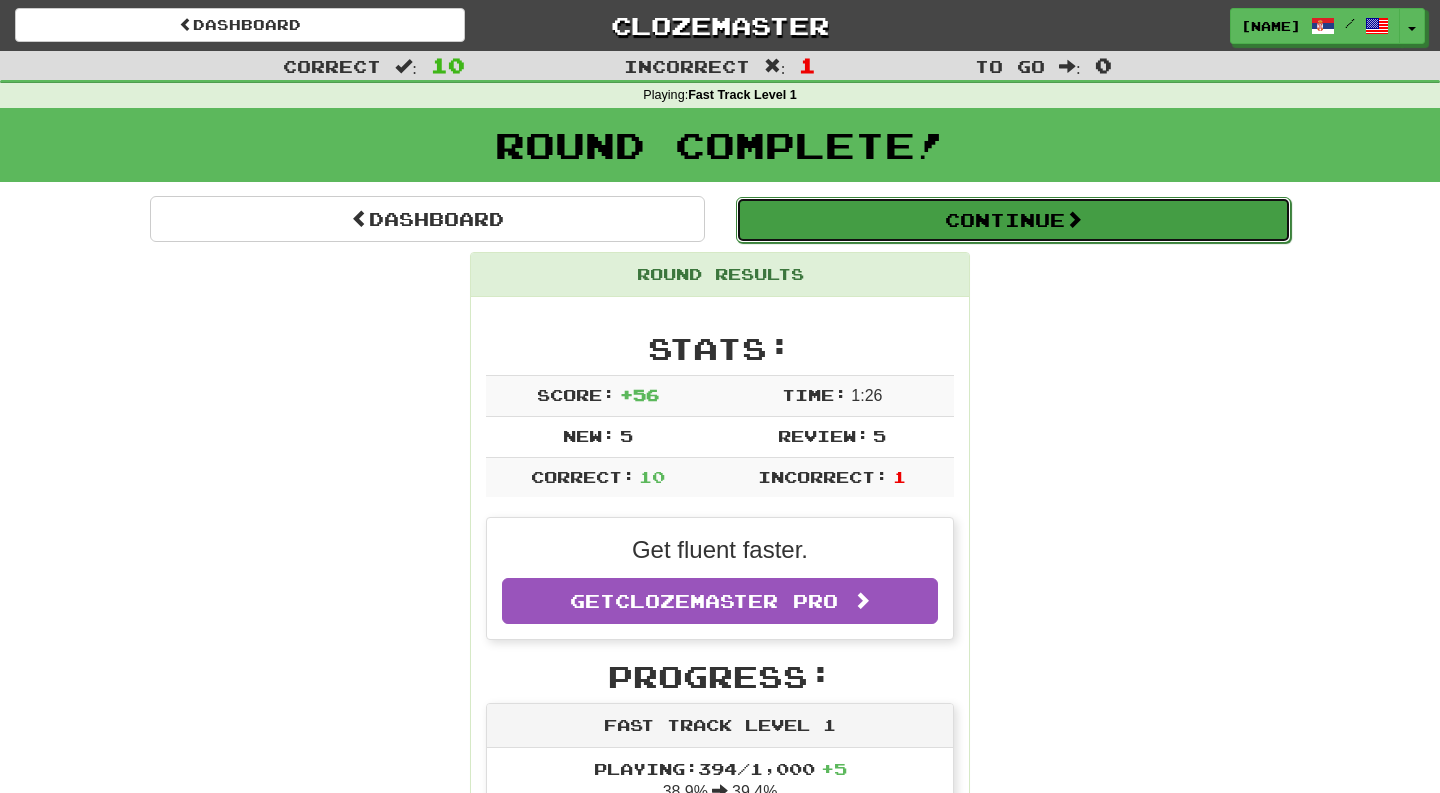 click on "Continue" at bounding box center (1013, 220) 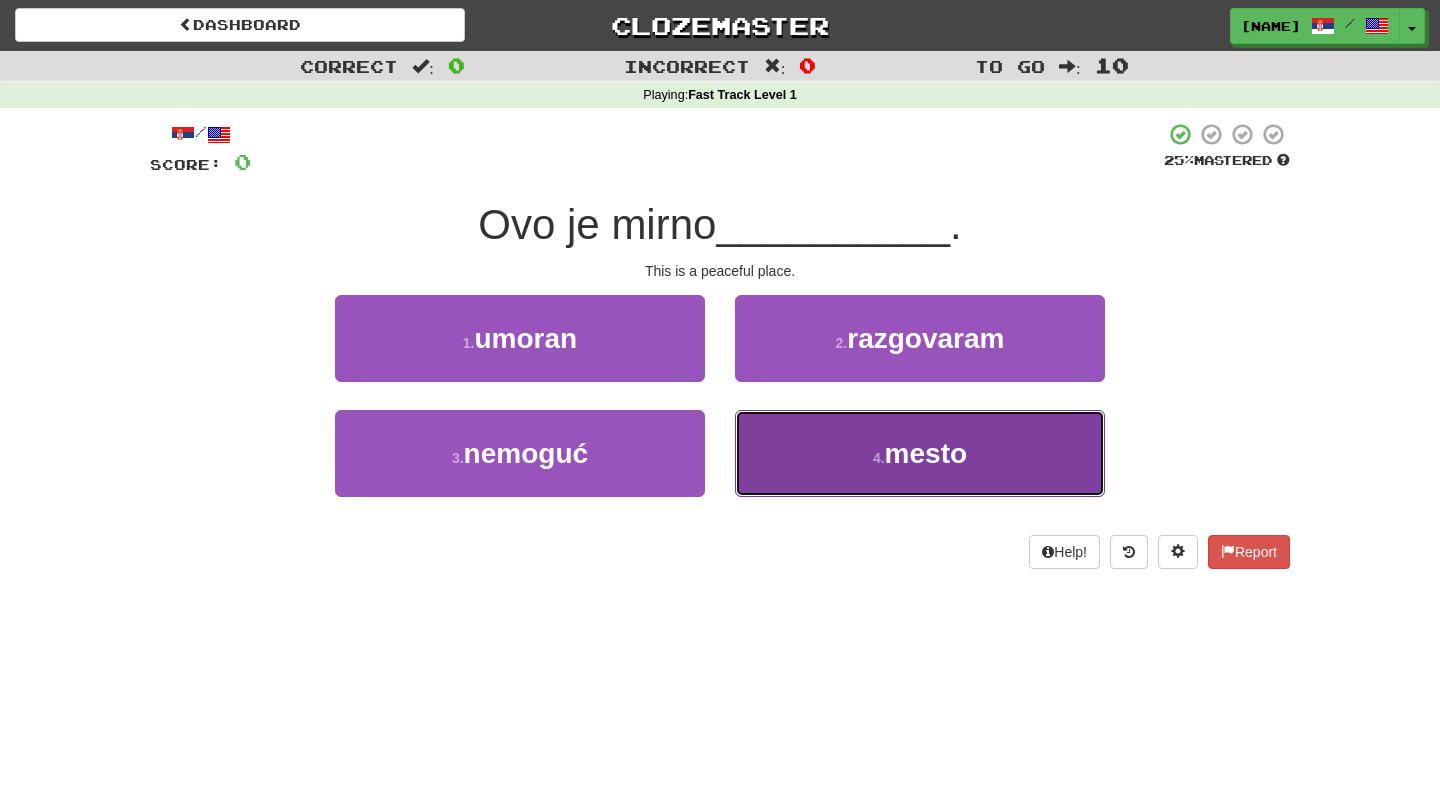click on "4 .  mesto" at bounding box center [920, 453] 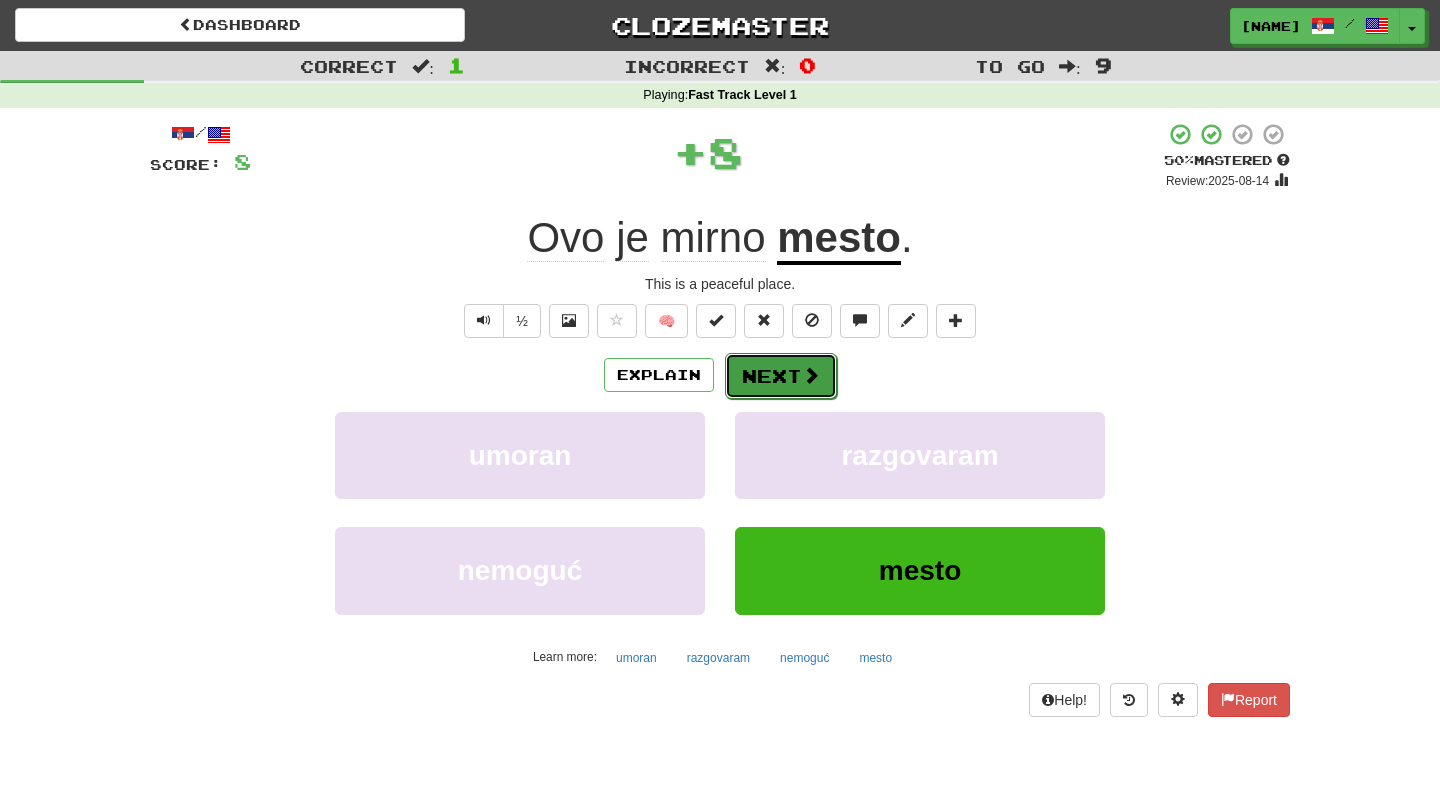click at bounding box center (811, 375) 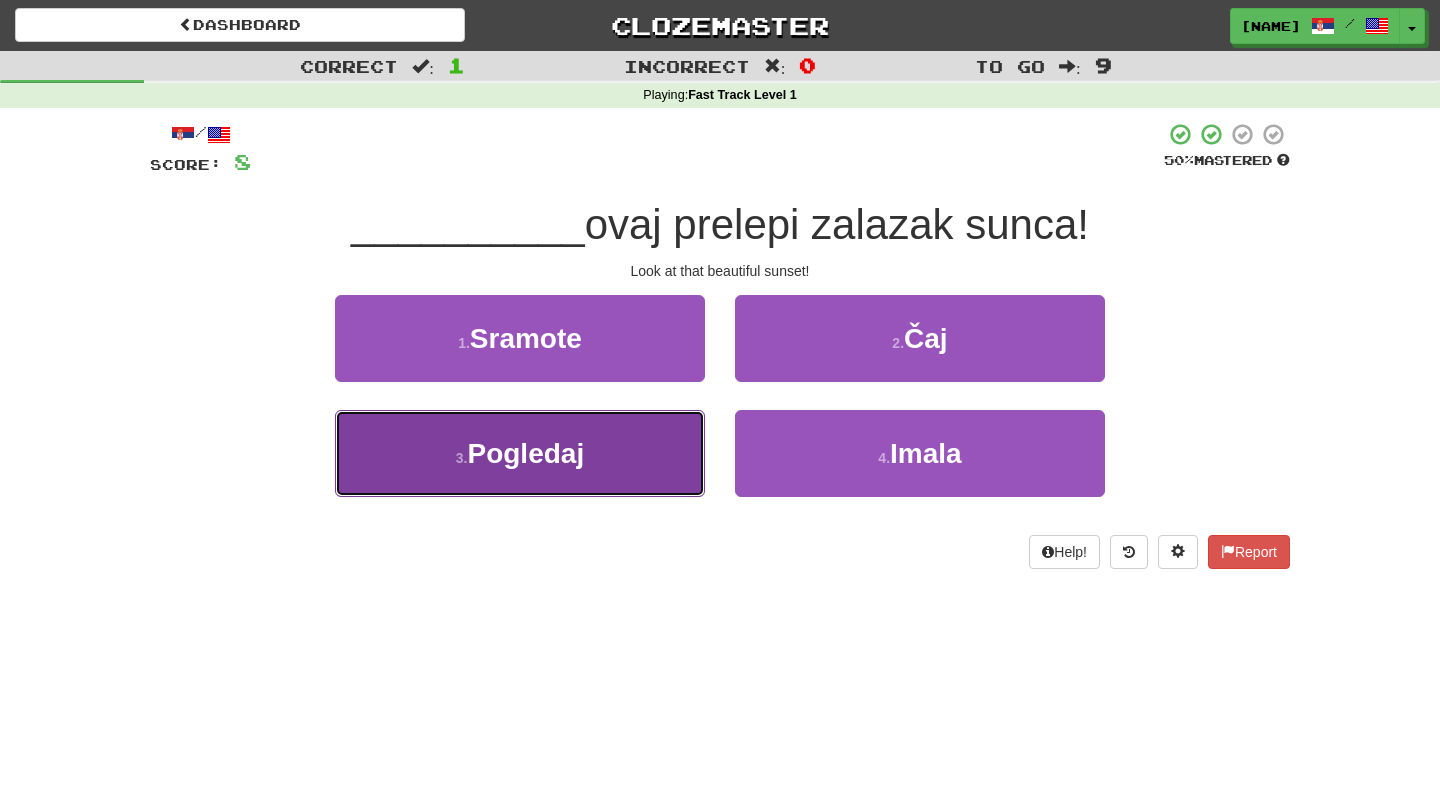 click on "3 .  Pogledaj" at bounding box center (520, 453) 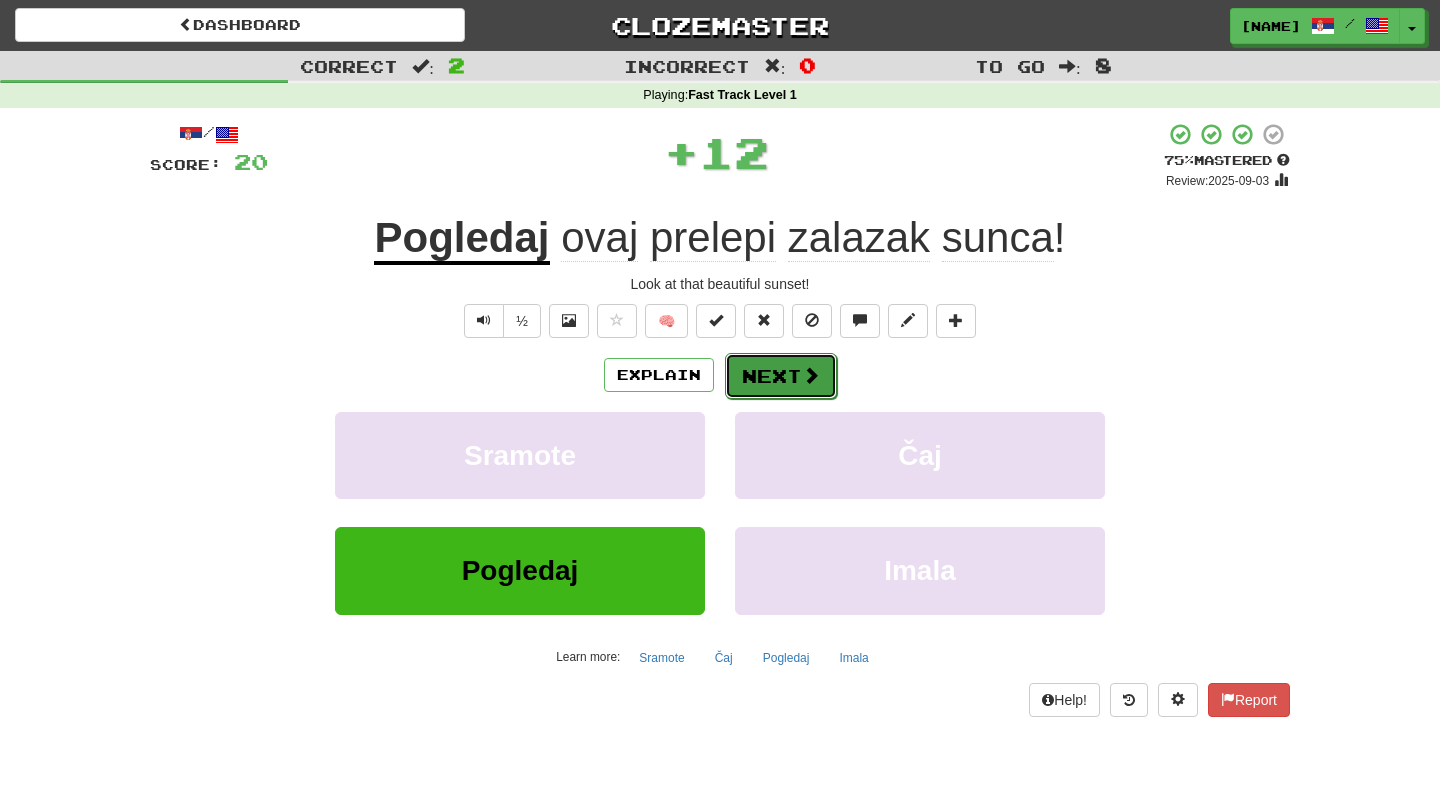 click on "Next" at bounding box center [781, 376] 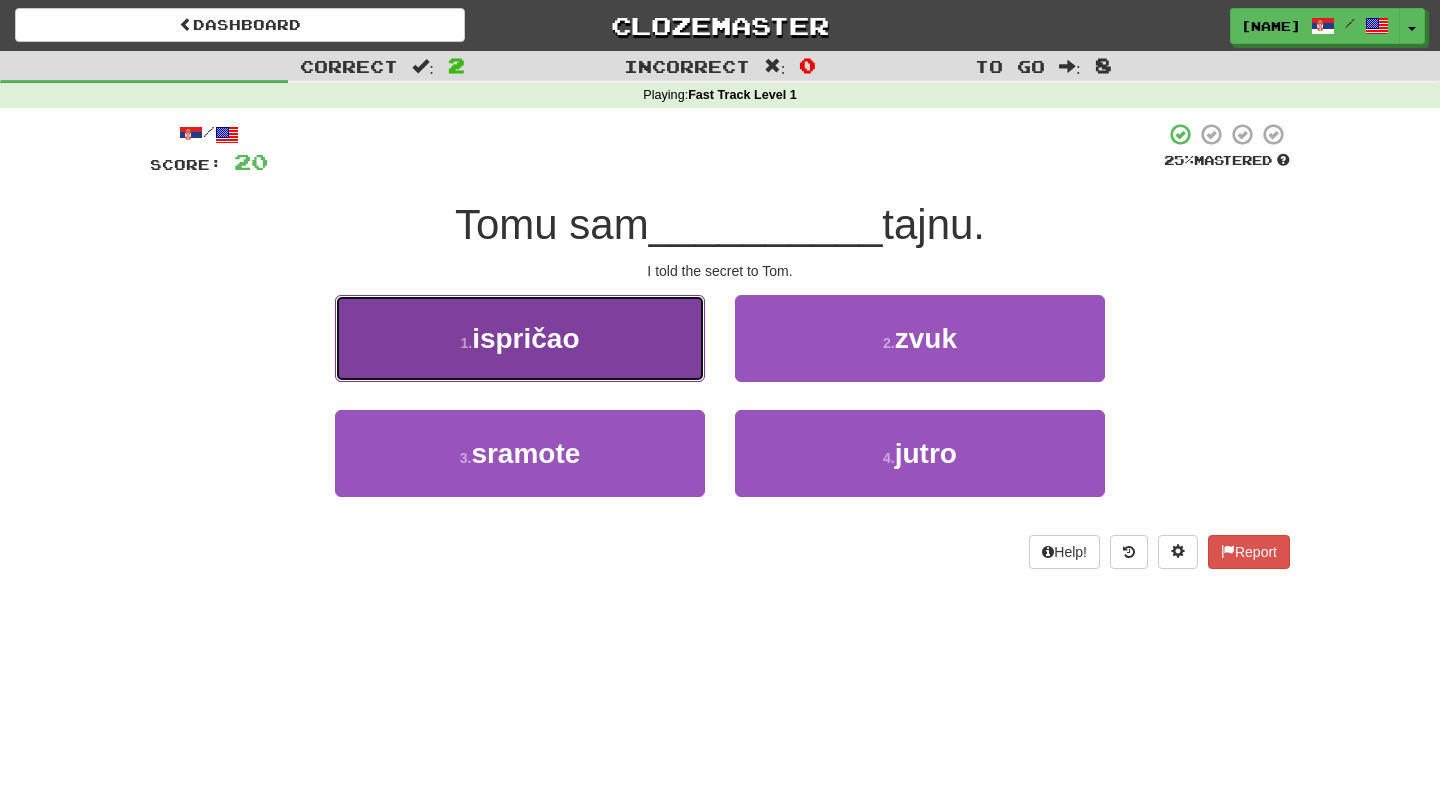 click on "1 .  ispričao" at bounding box center [520, 338] 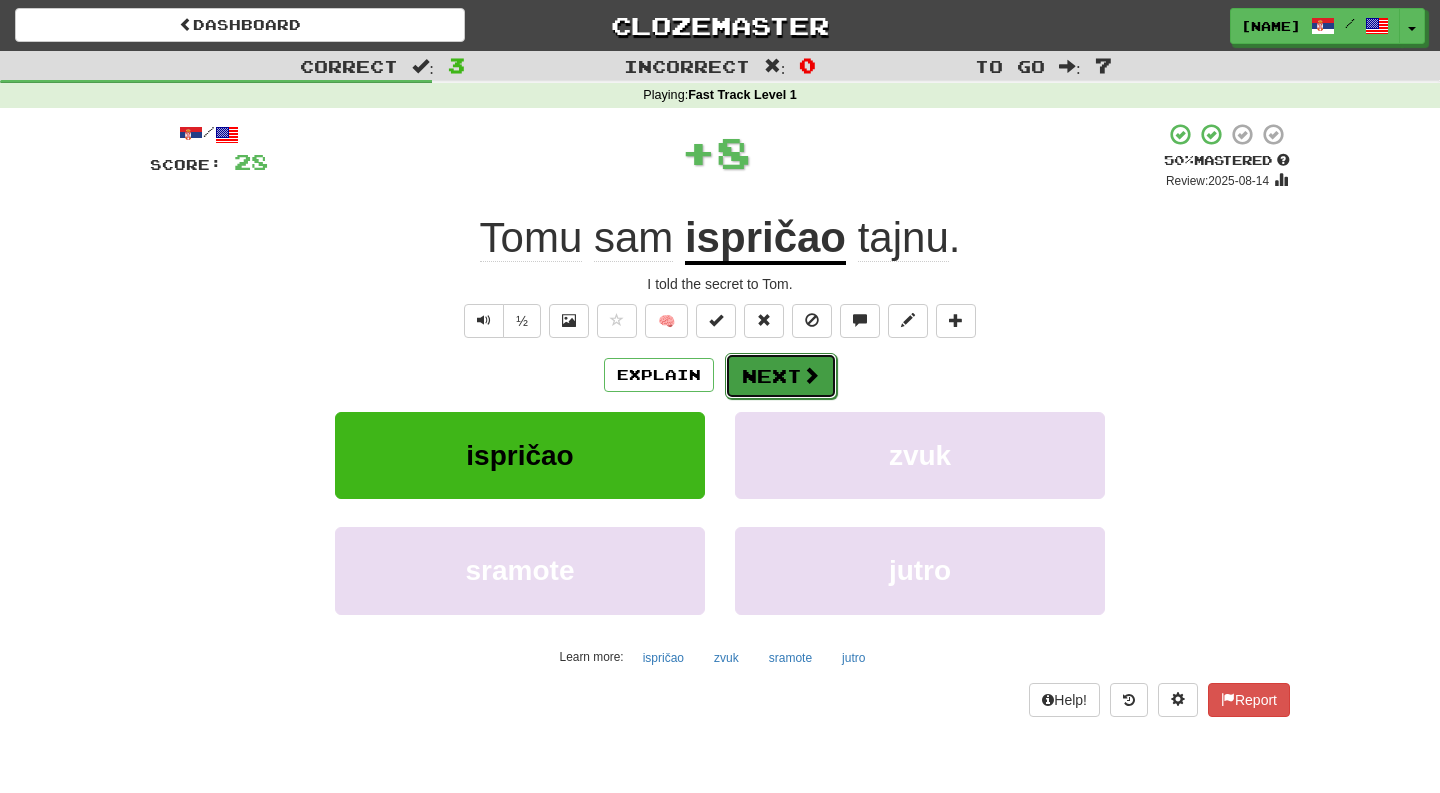 click on "Next" at bounding box center [781, 376] 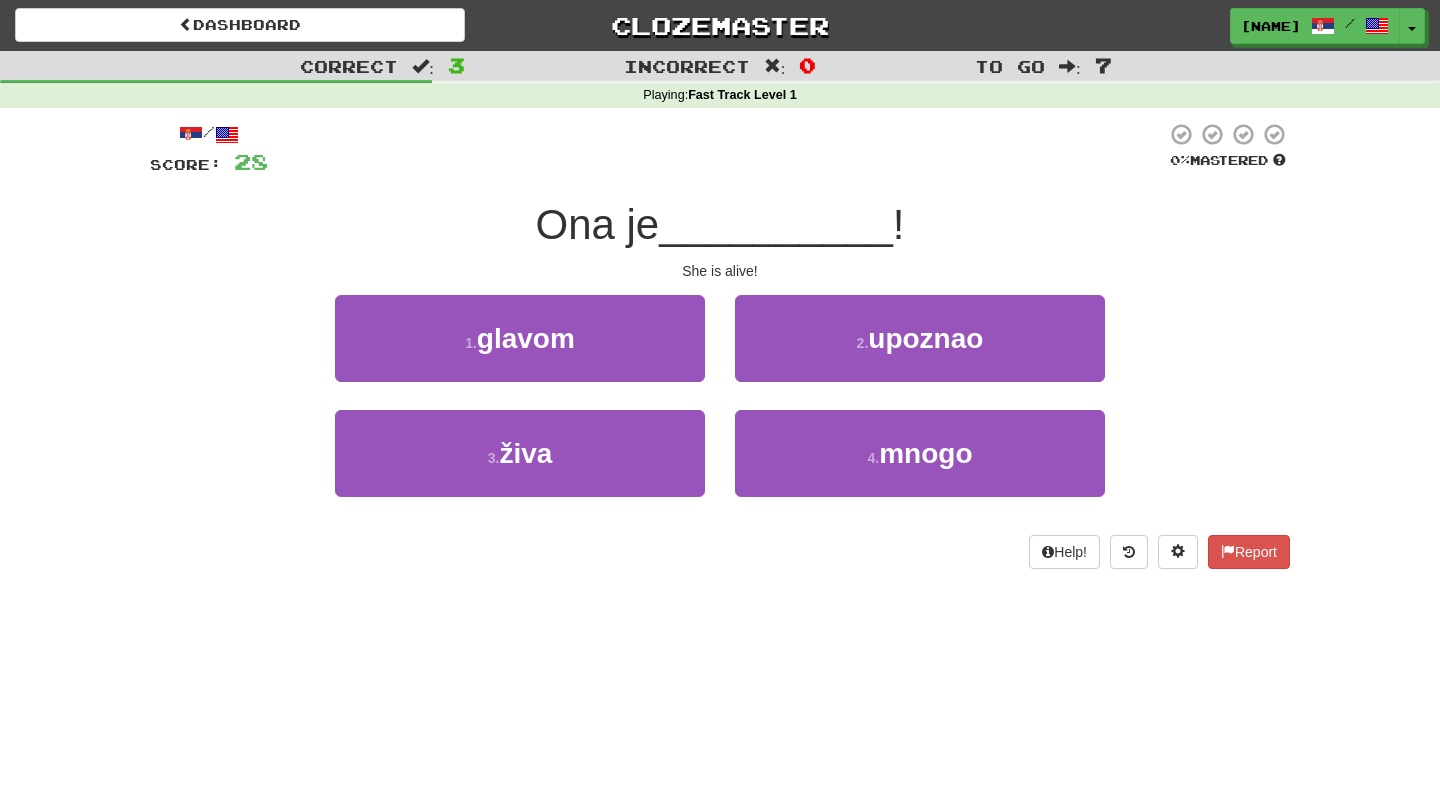 click on "3 .  živa" at bounding box center (520, 467) 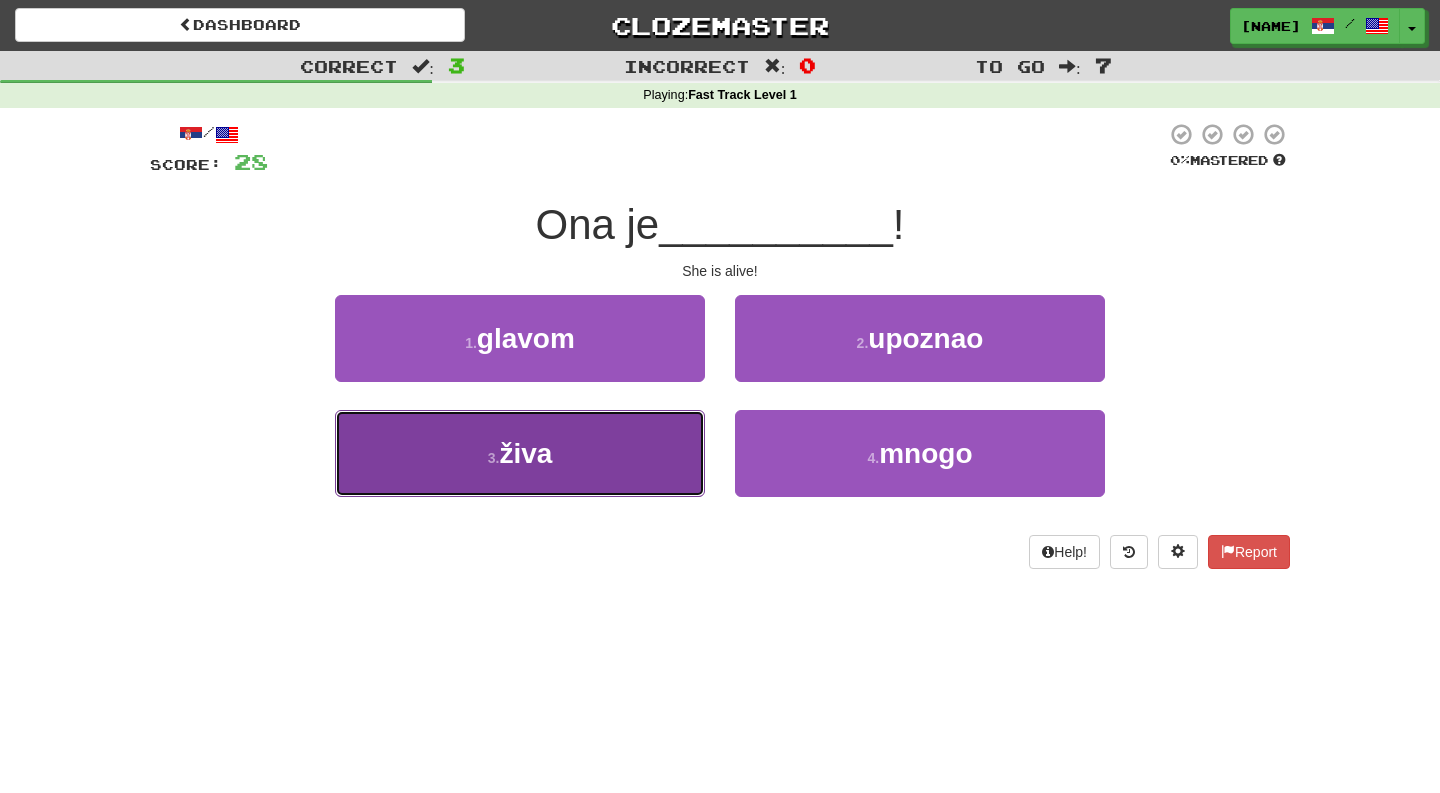 click on "3 .  živa" at bounding box center (520, 453) 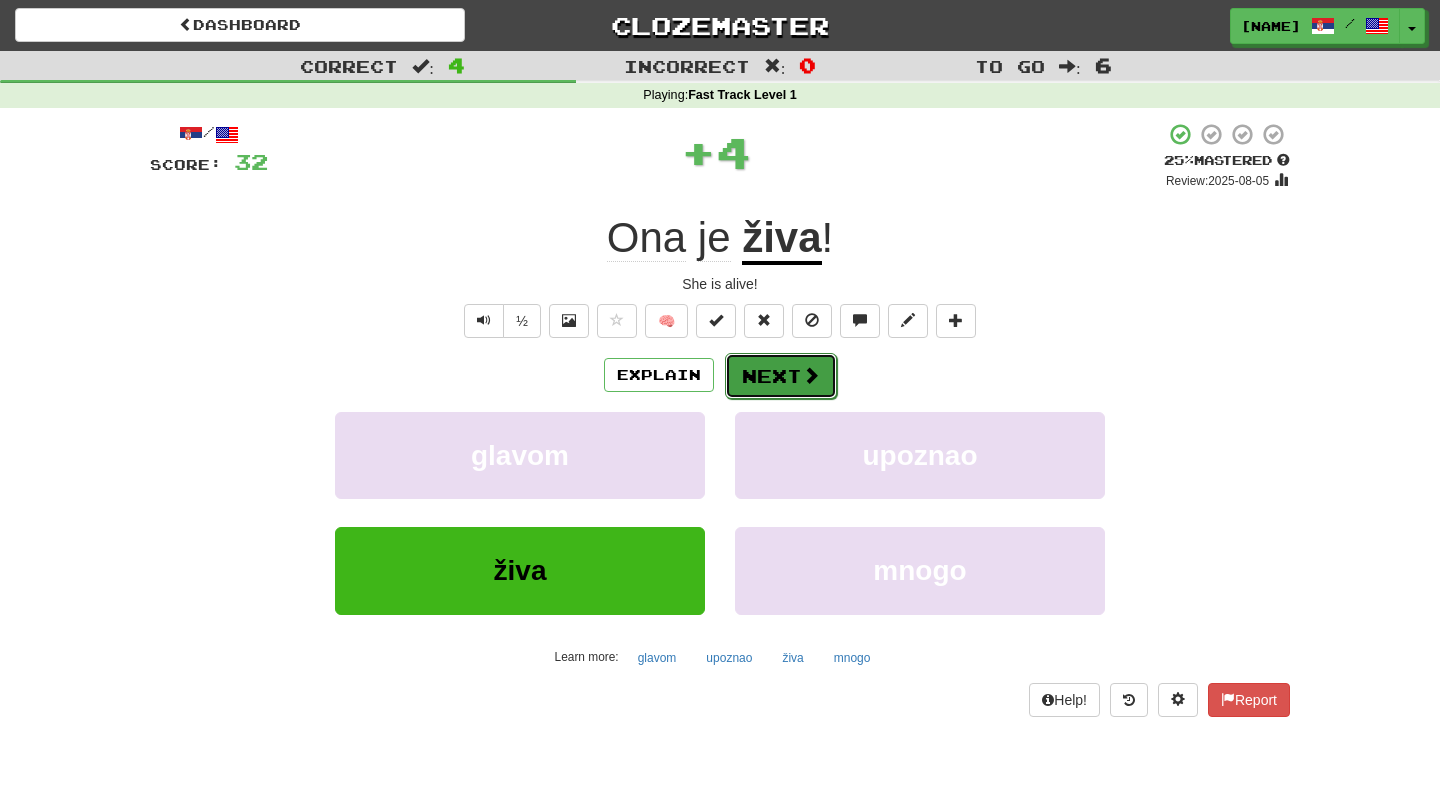 click on "Next" at bounding box center [781, 376] 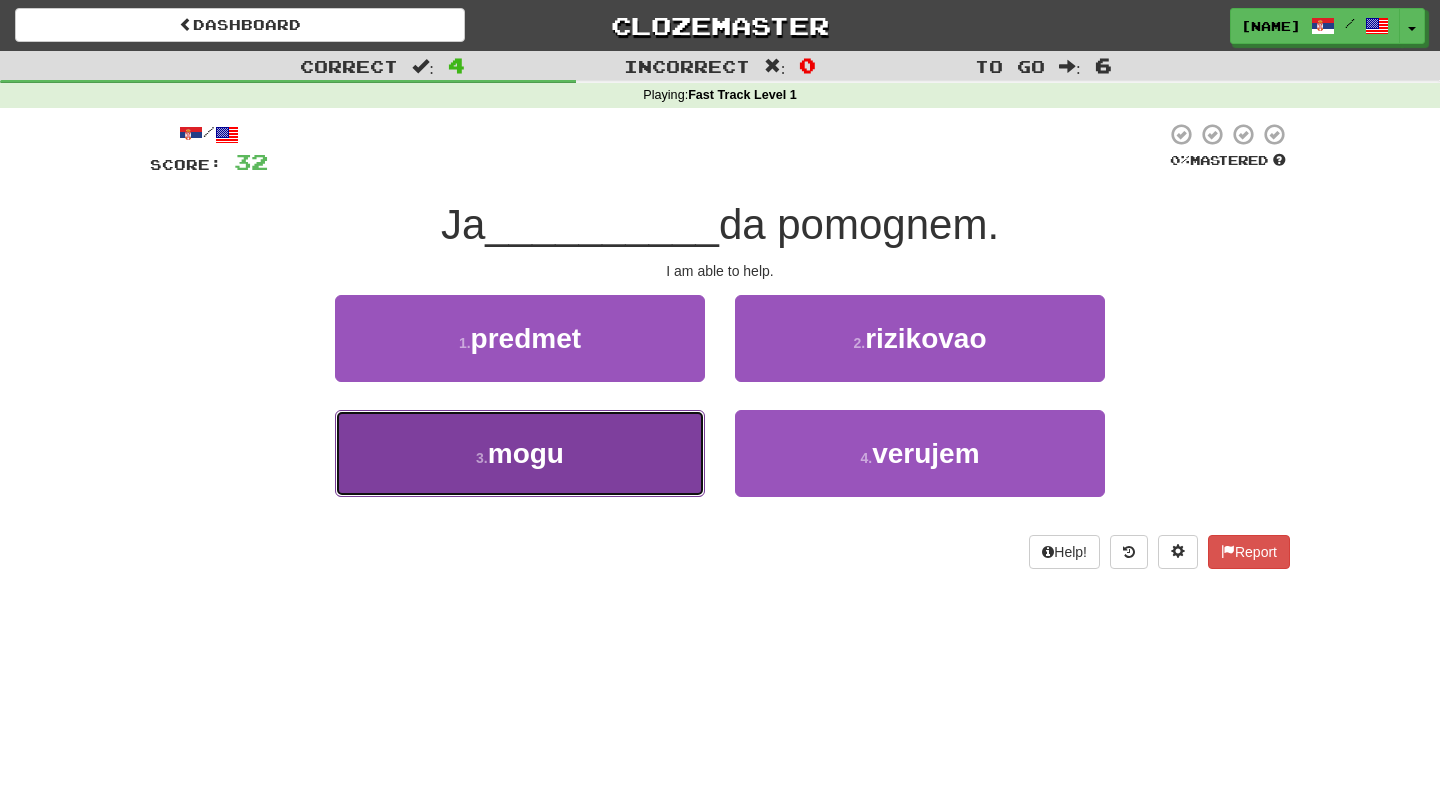 click on "3 .  mogu" at bounding box center (520, 453) 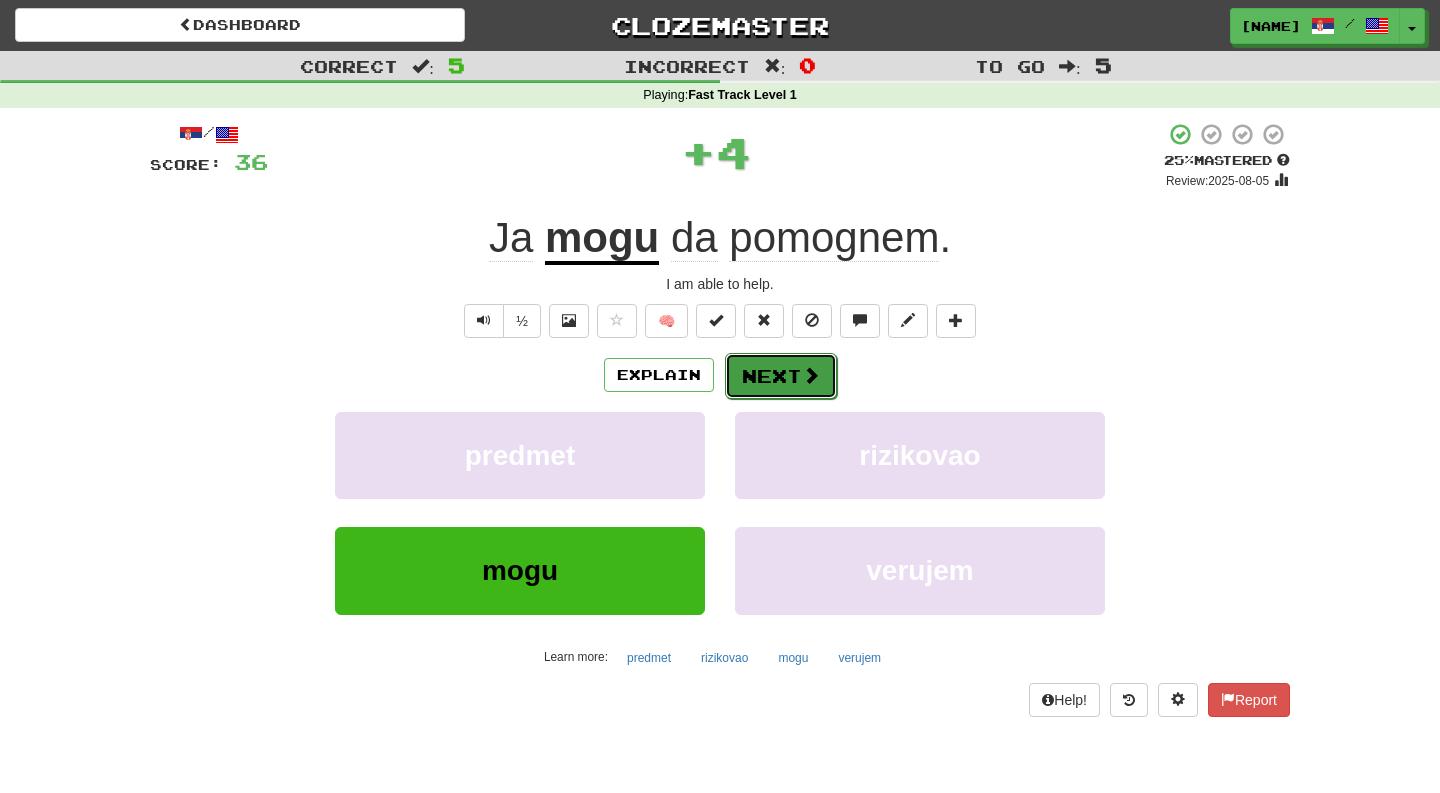 click on "Next" at bounding box center (781, 376) 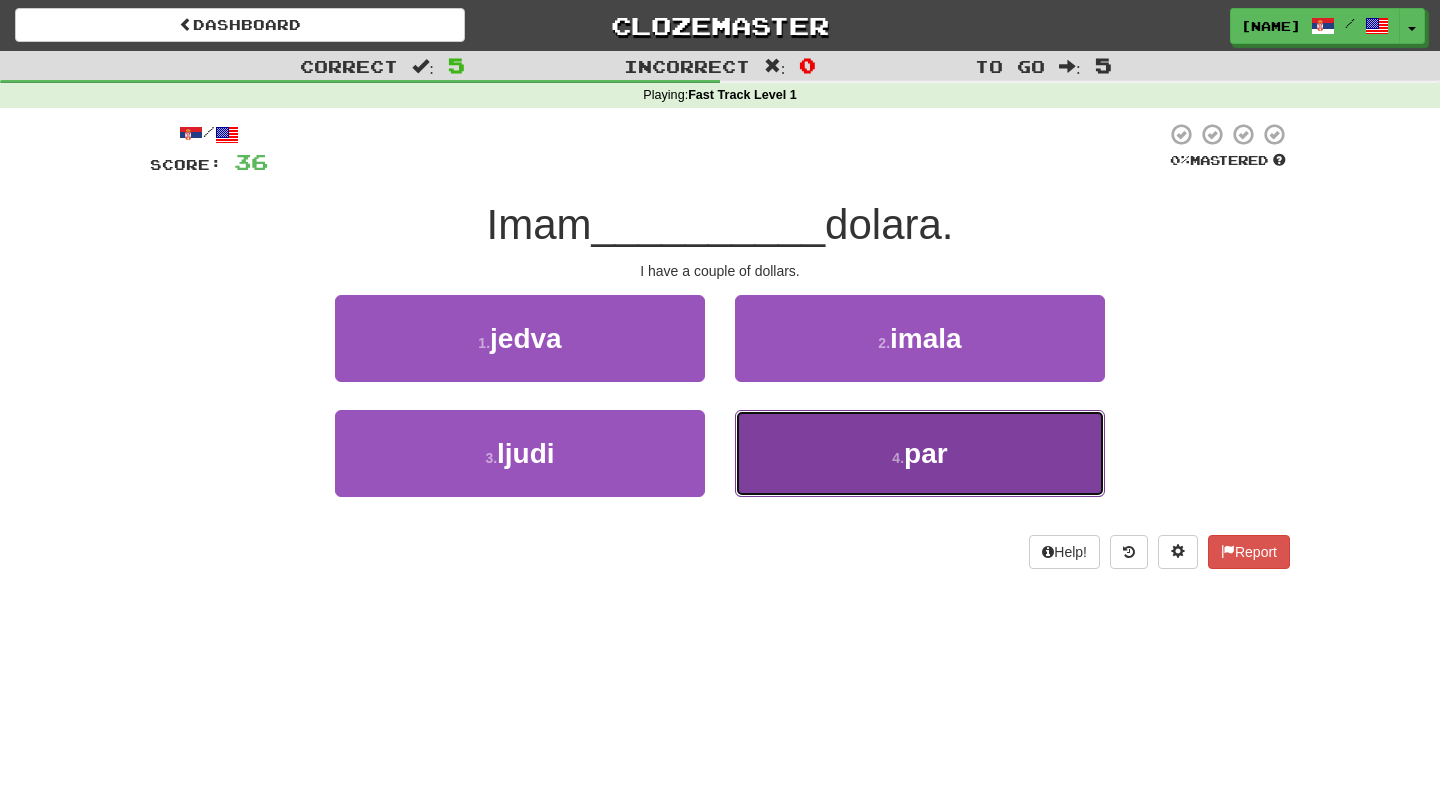click on "4 .  par" at bounding box center (920, 453) 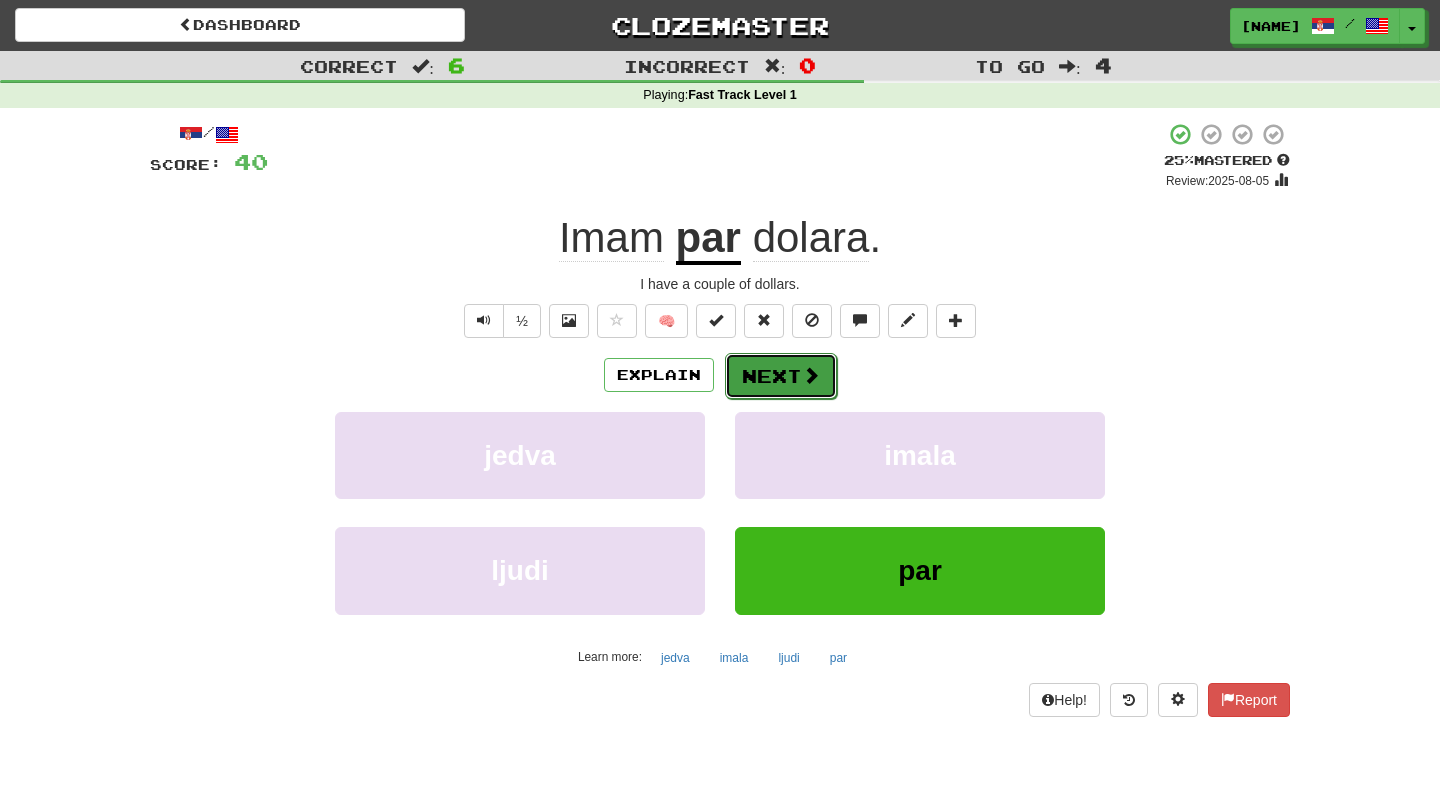 click on "Next" at bounding box center (781, 376) 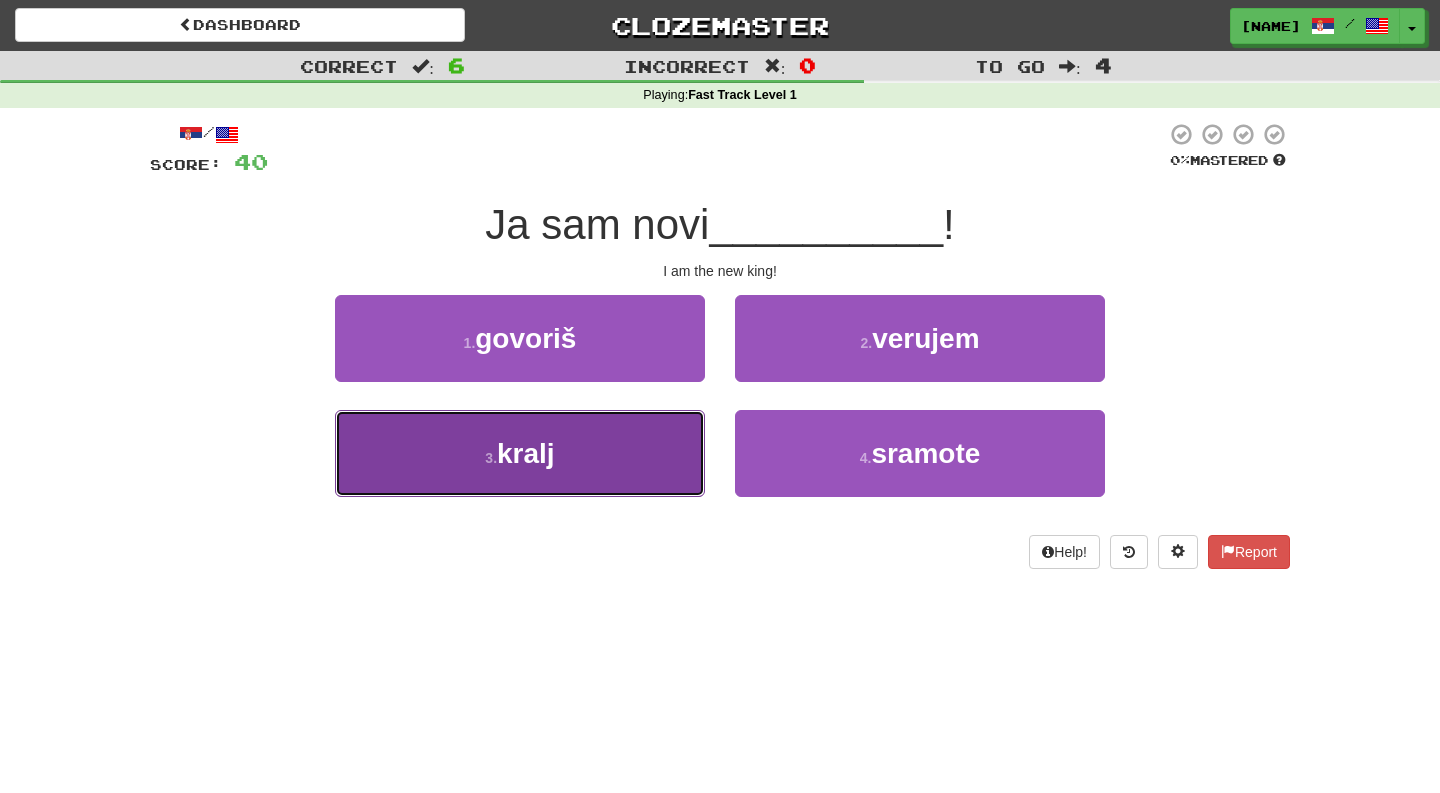 click on "3 .  kralj" at bounding box center [520, 453] 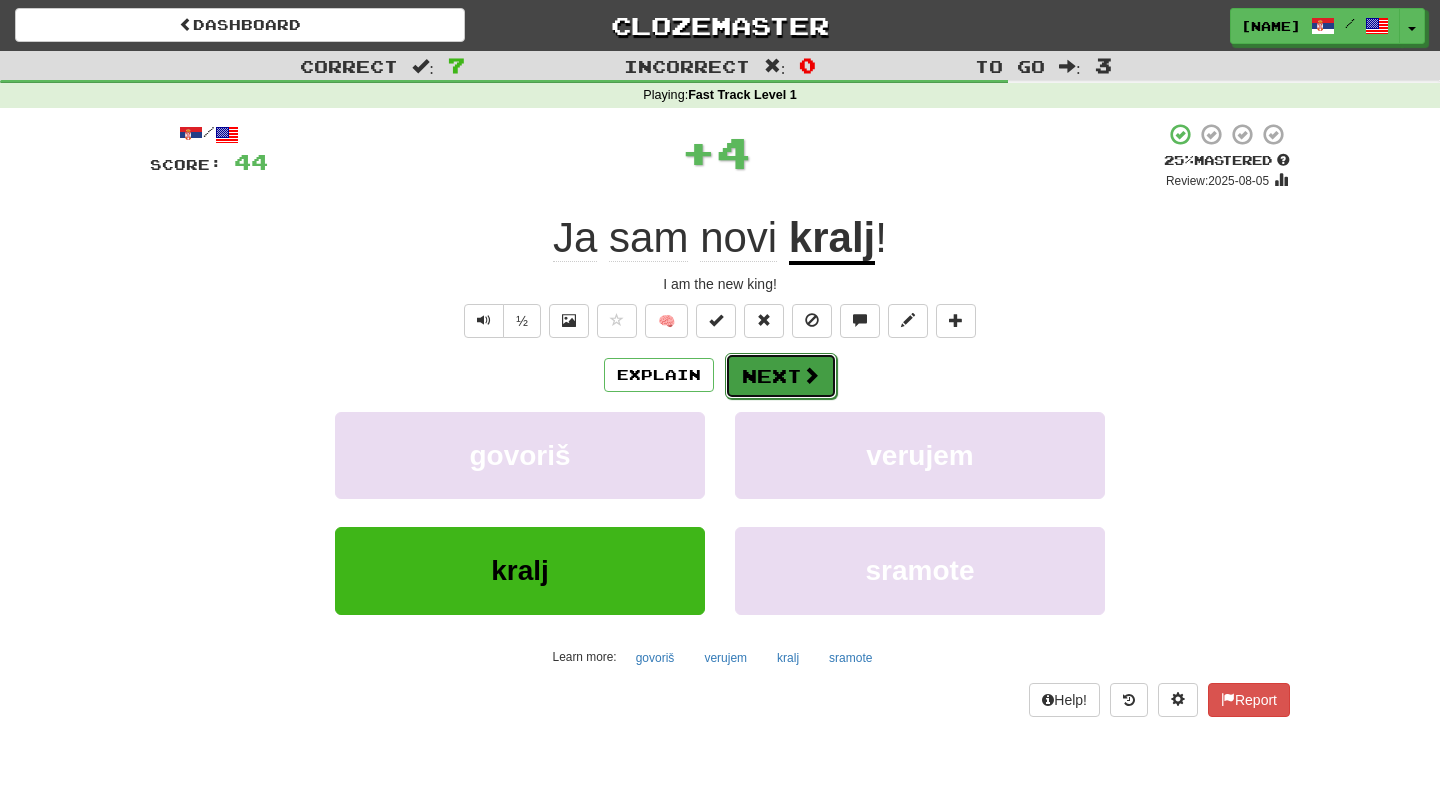 click on "Next" at bounding box center (781, 376) 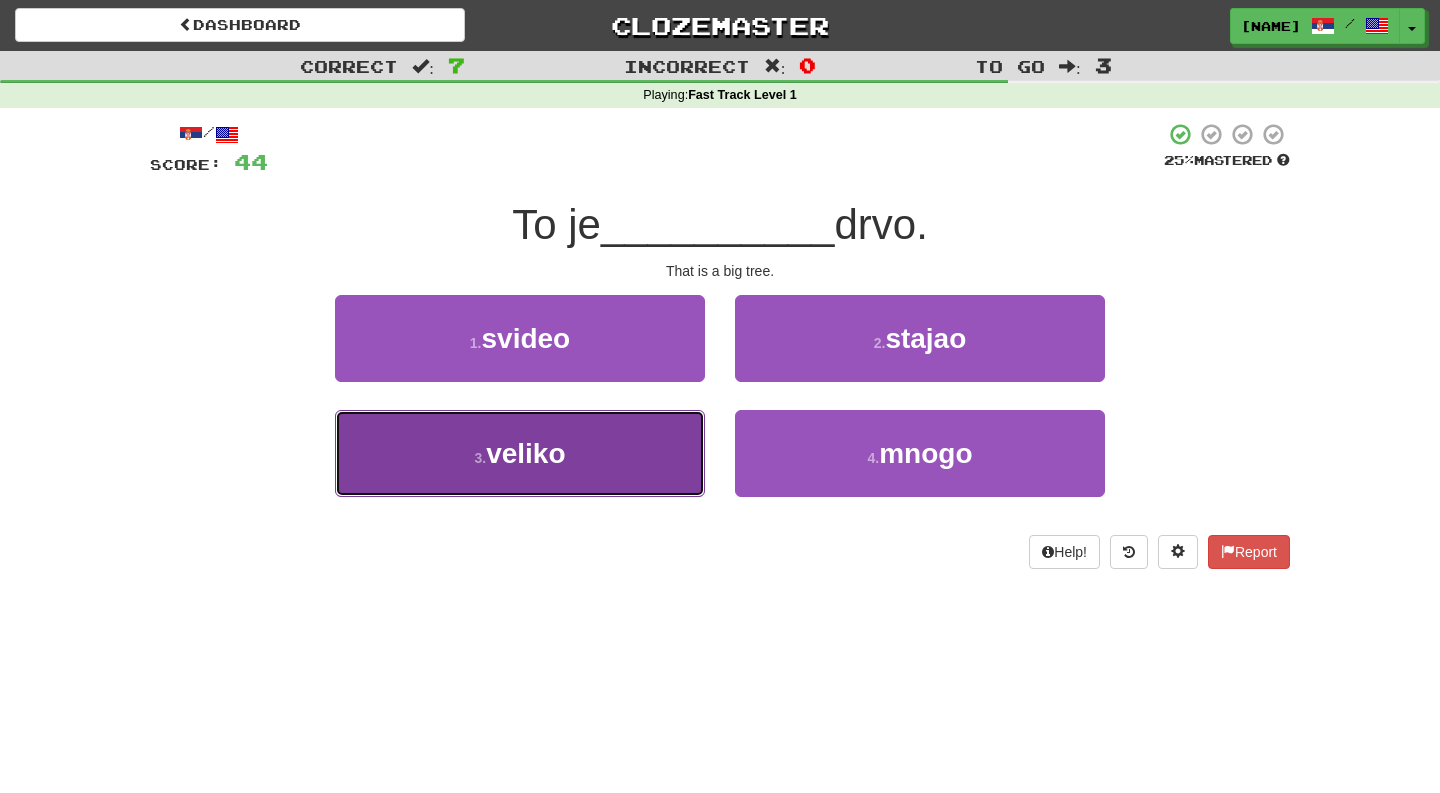 click on "3 .  veliko" at bounding box center (520, 453) 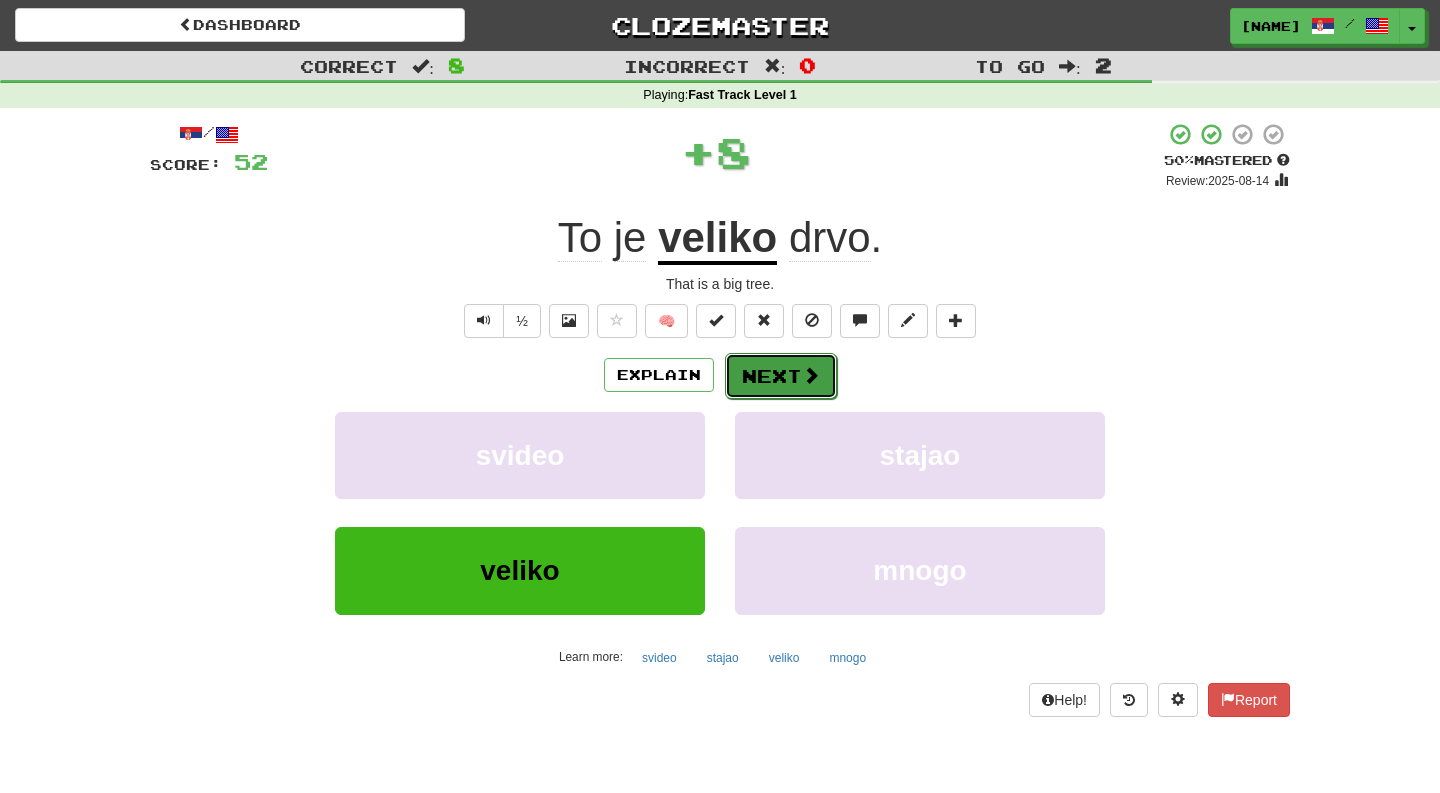 click on "Next" at bounding box center (781, 376) 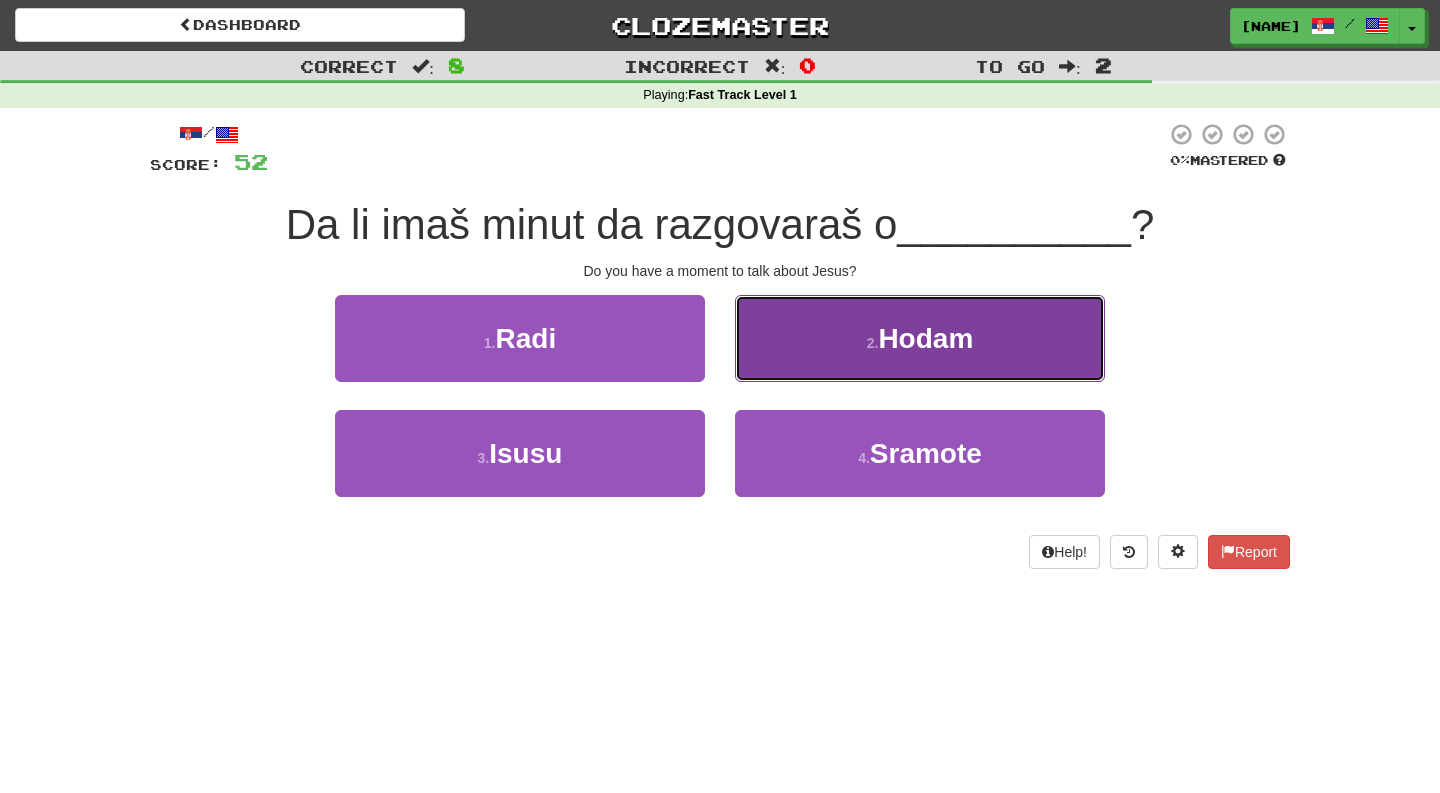 click on "2 .  Hodam" at bounding box center [920, 338] 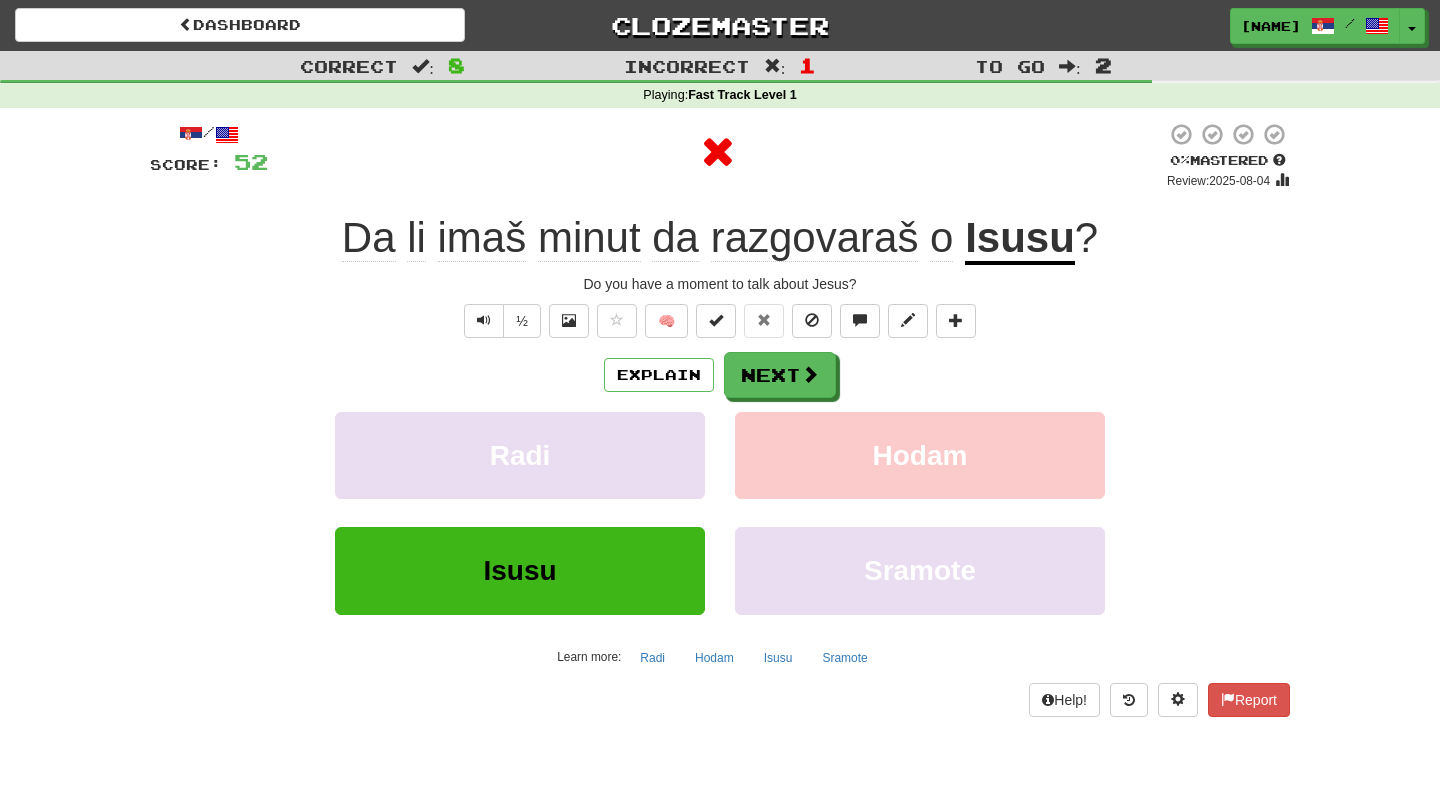 click on "Isusu" at bounding box center (1020, 239) 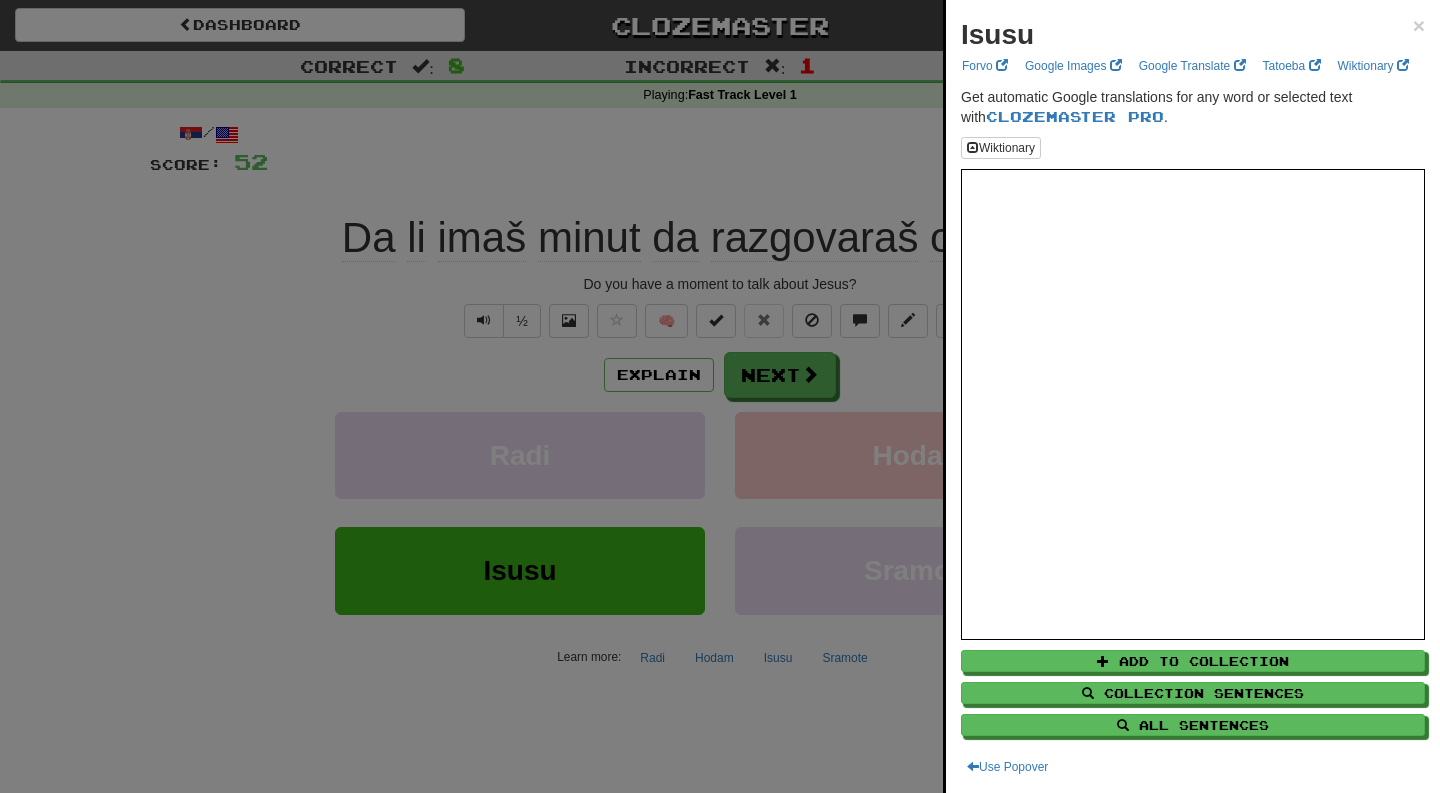 click at bounding box center [720, 396] 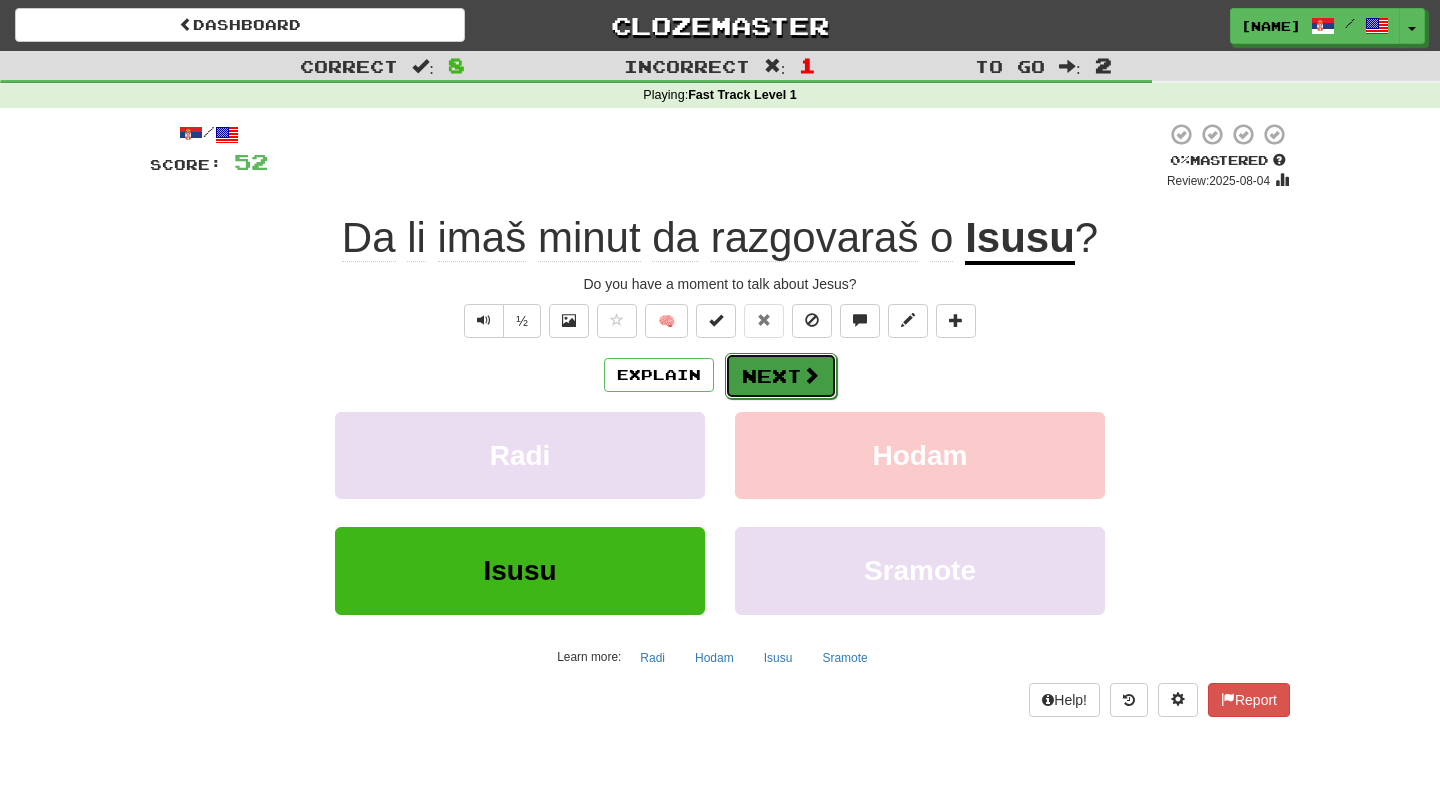 click on "Next" at bounding box center [781, 376] 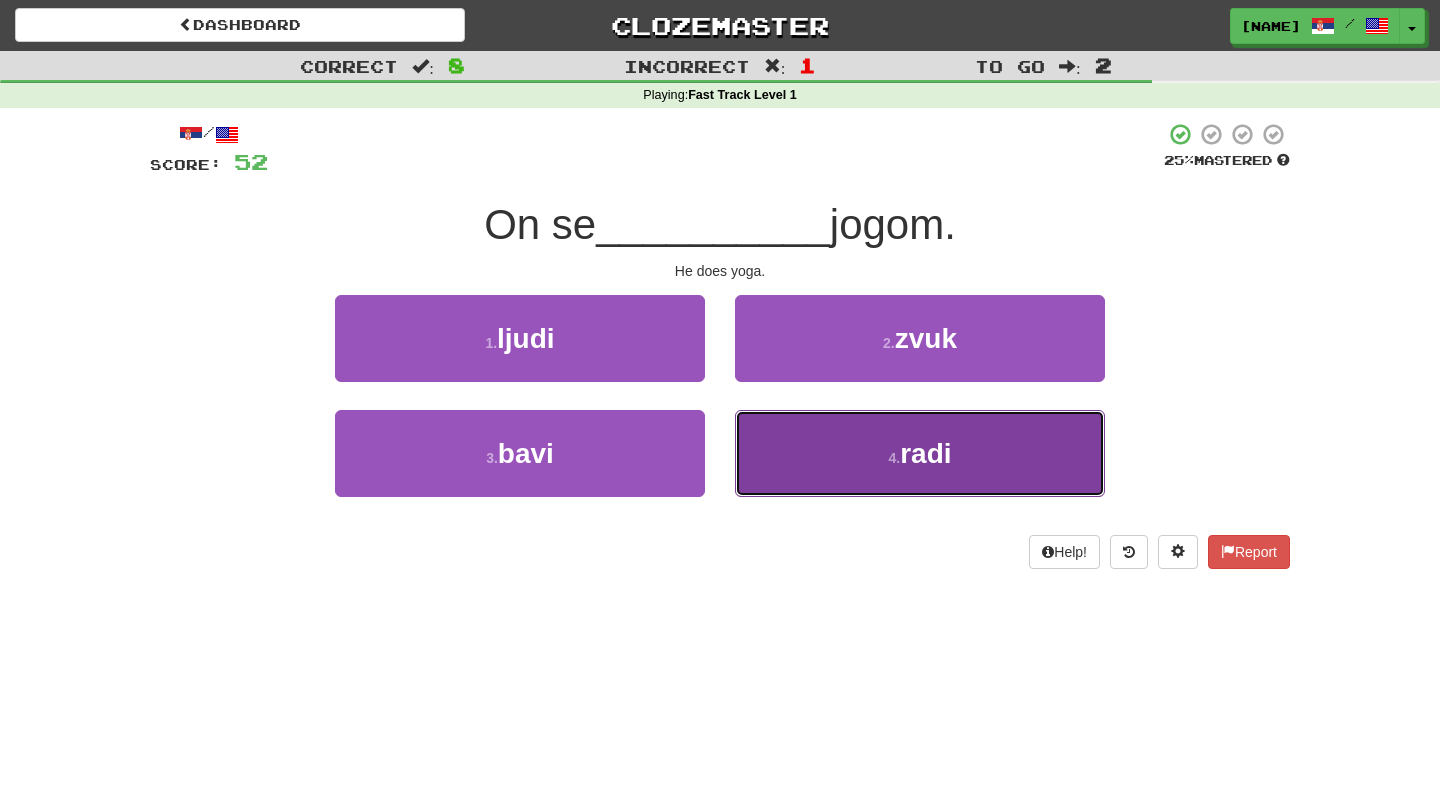 click on "4 .  radi" at bounding box center [920, 453] 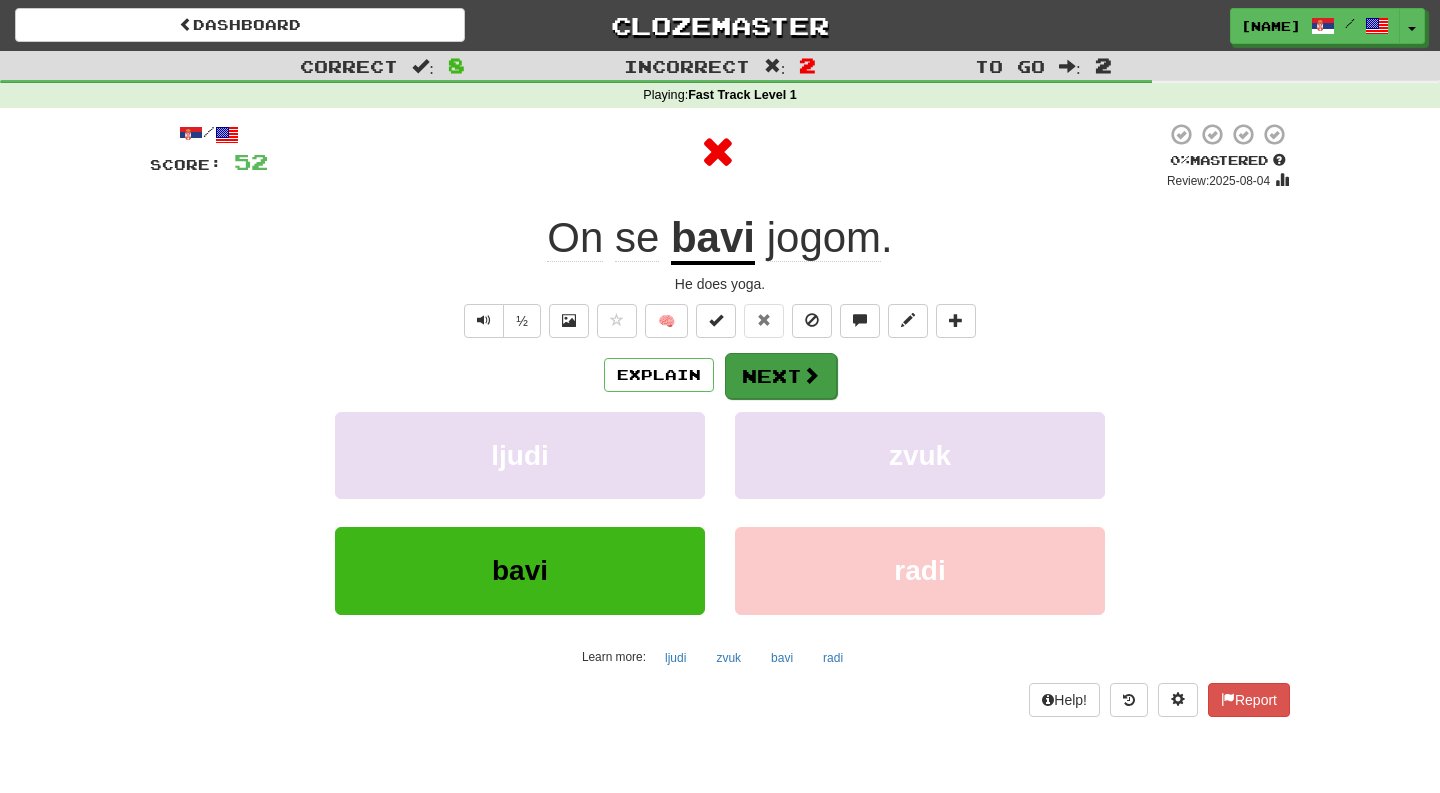 click on "Explain Next" at bounding box center [720, 375] 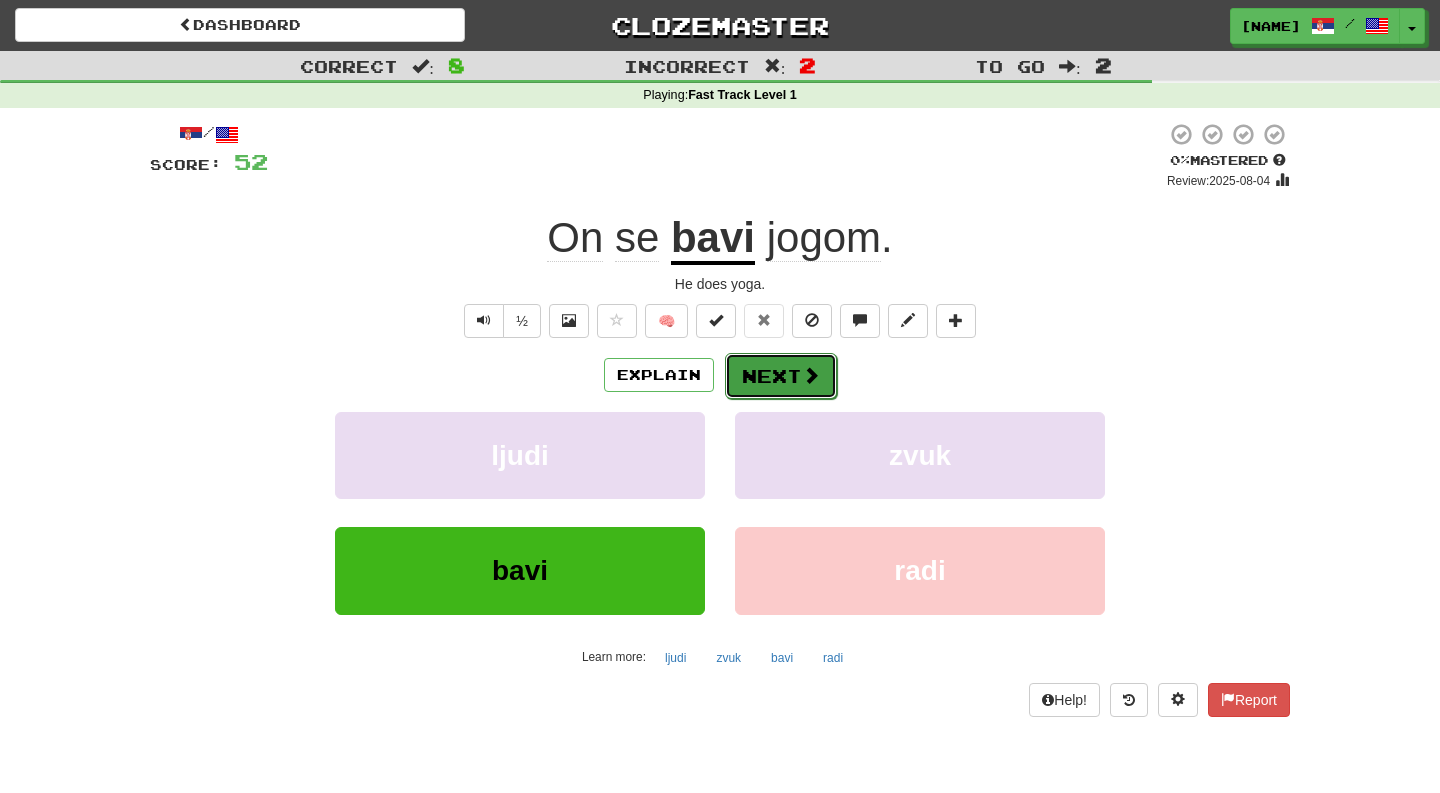 click on "Next" at bounding box center [781, 376] 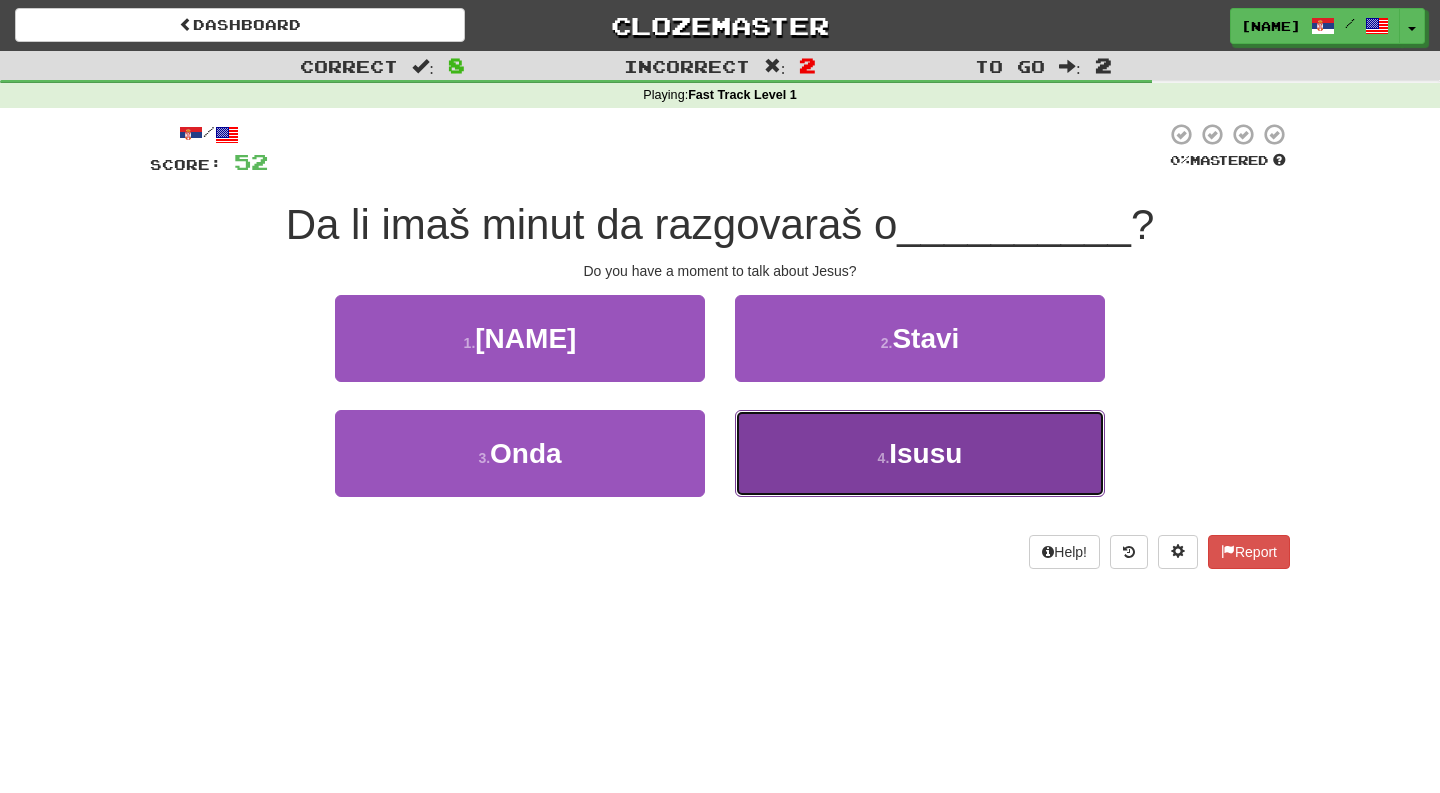 click on "4 .  Isusu" at bounding box center (920, 453) 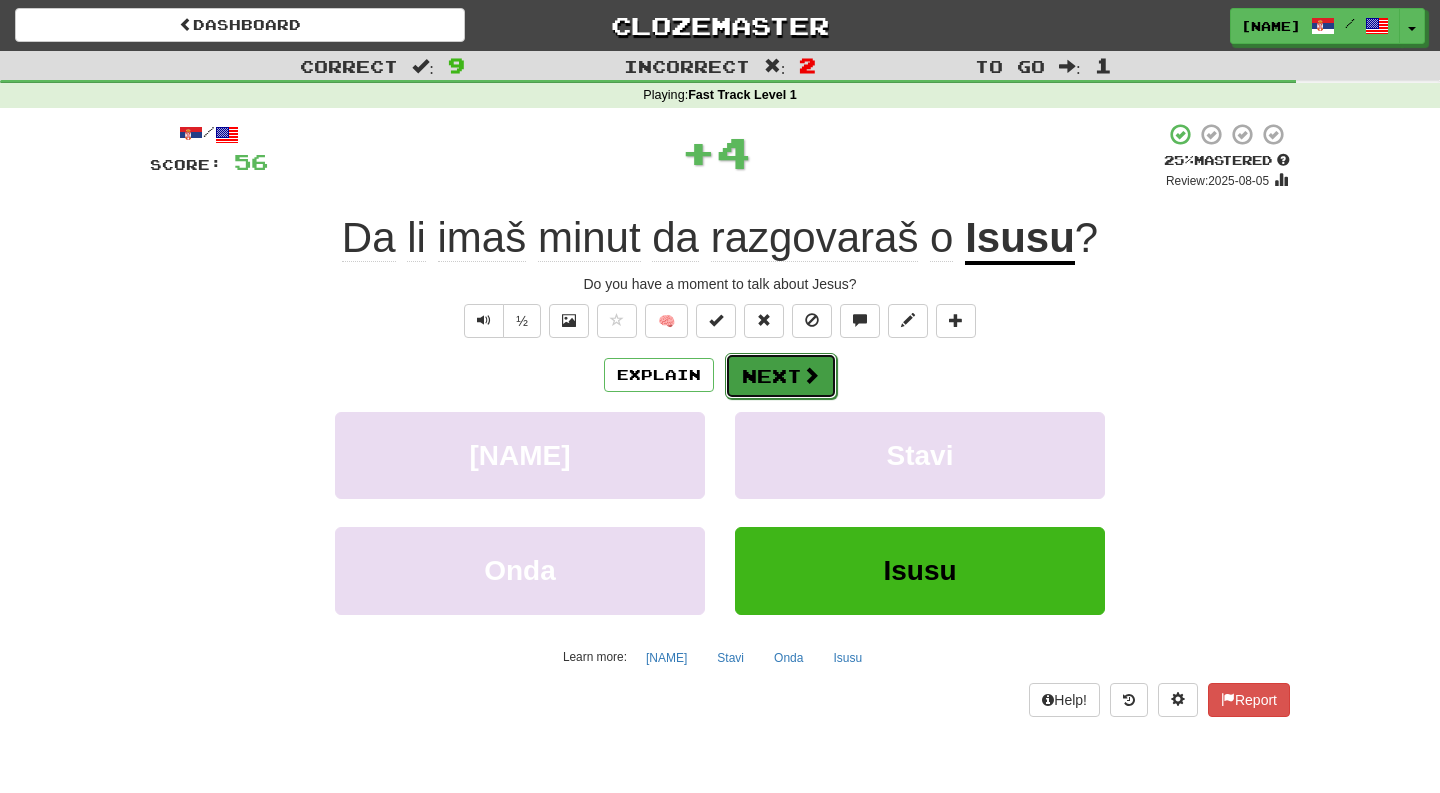 click at bounding box center [811, 375] 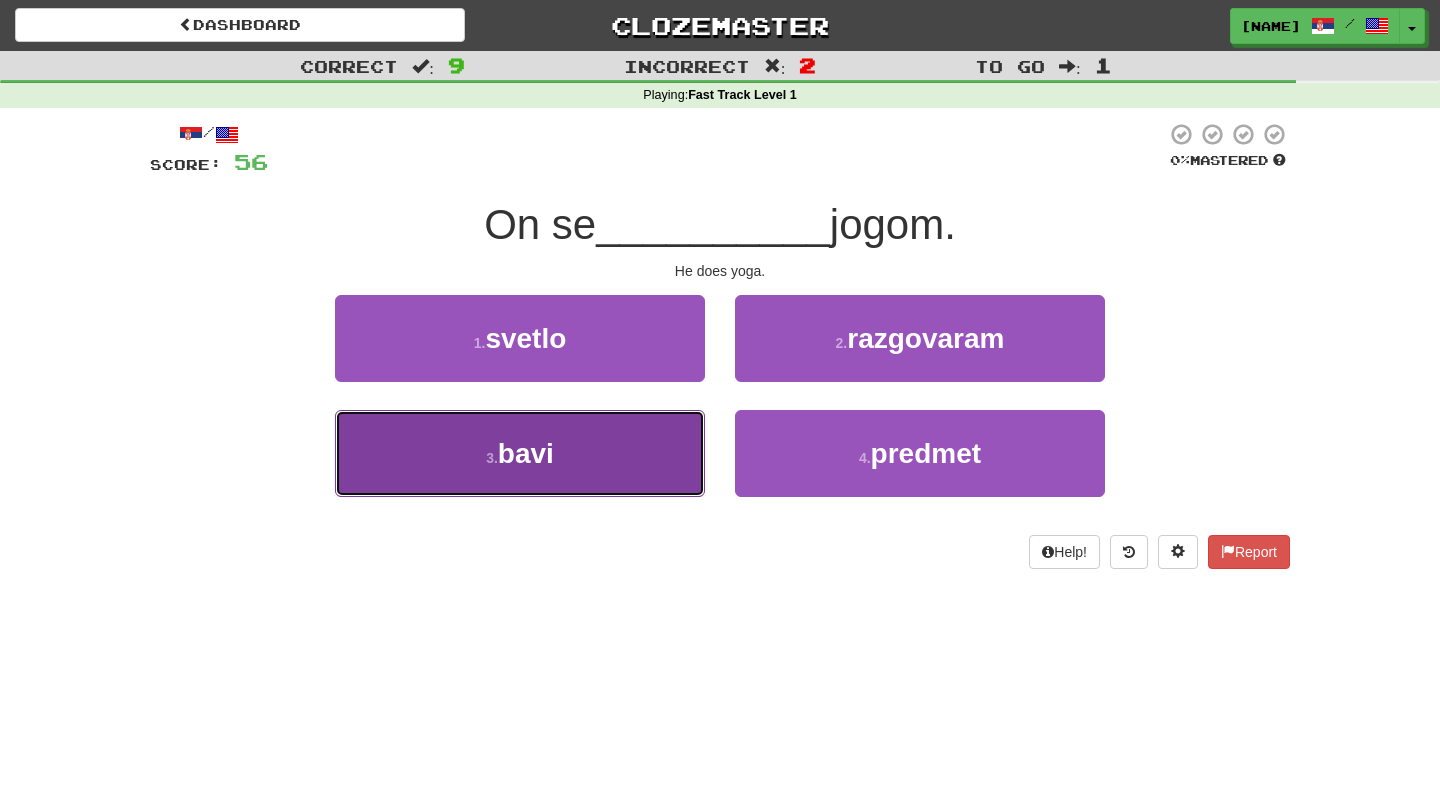 click on "3 .  bavi" at bounding box center (520, 453) 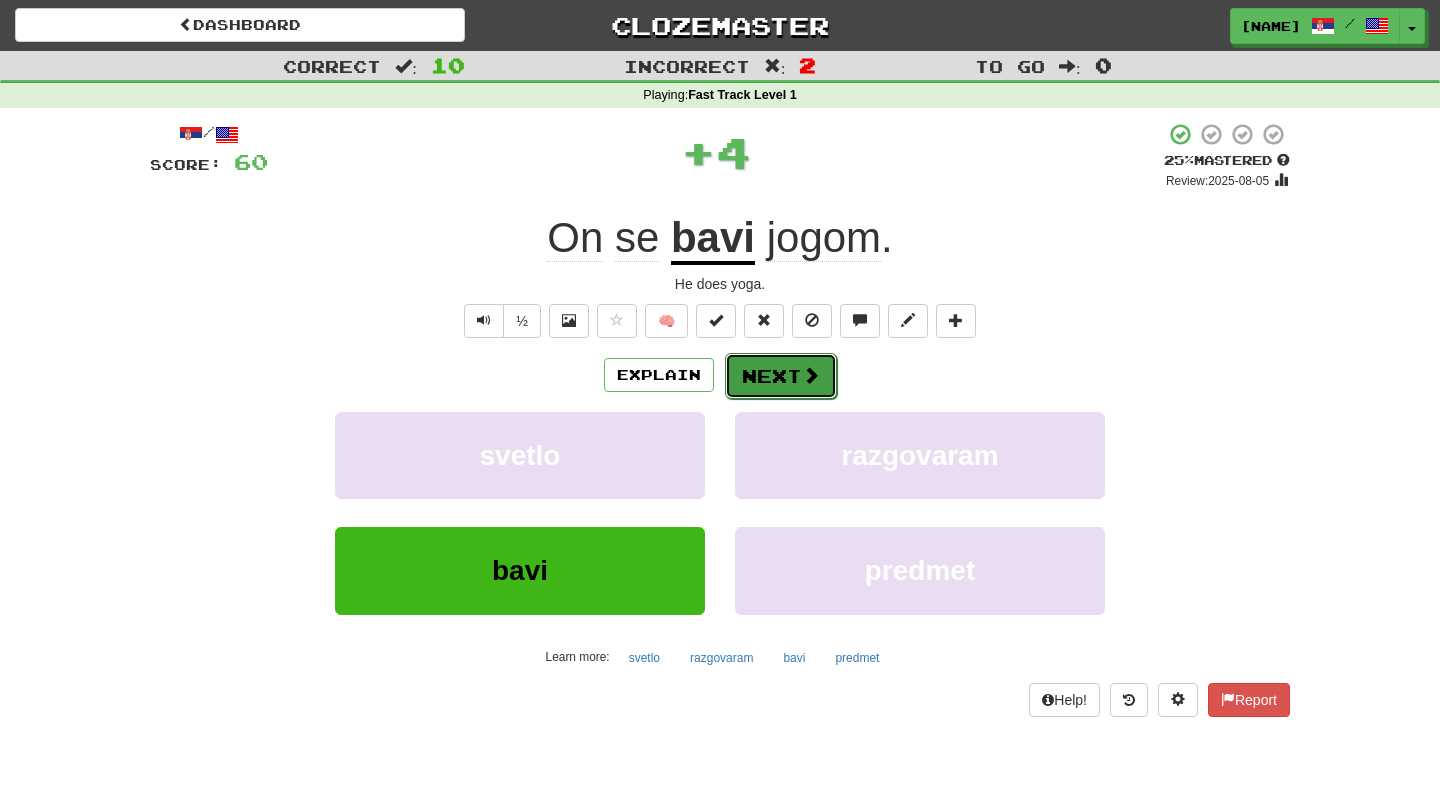 click on "Next" at bounding box center (781, 376) 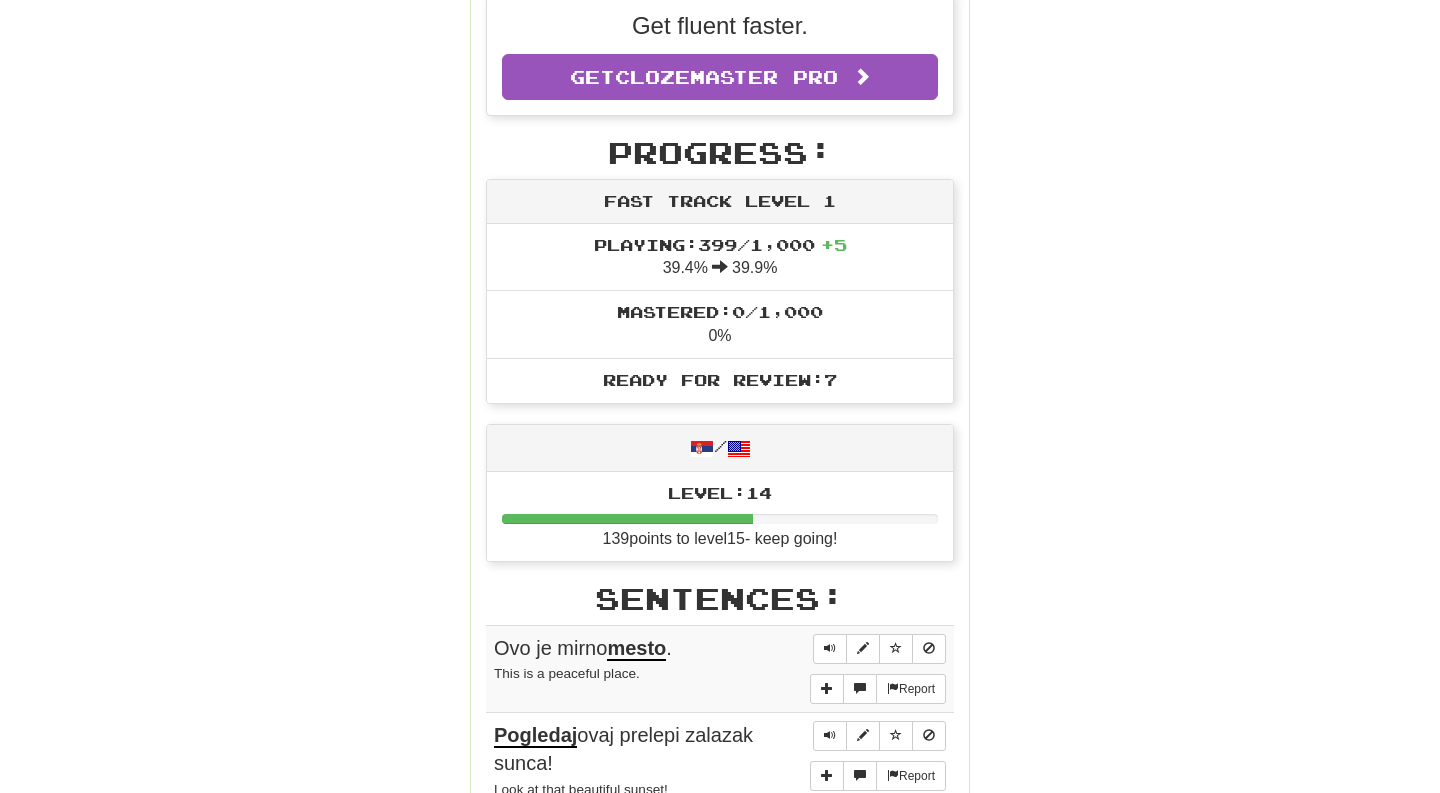 scroll, scrollTop: 580, scrollLeft: 0, axis: vertical 